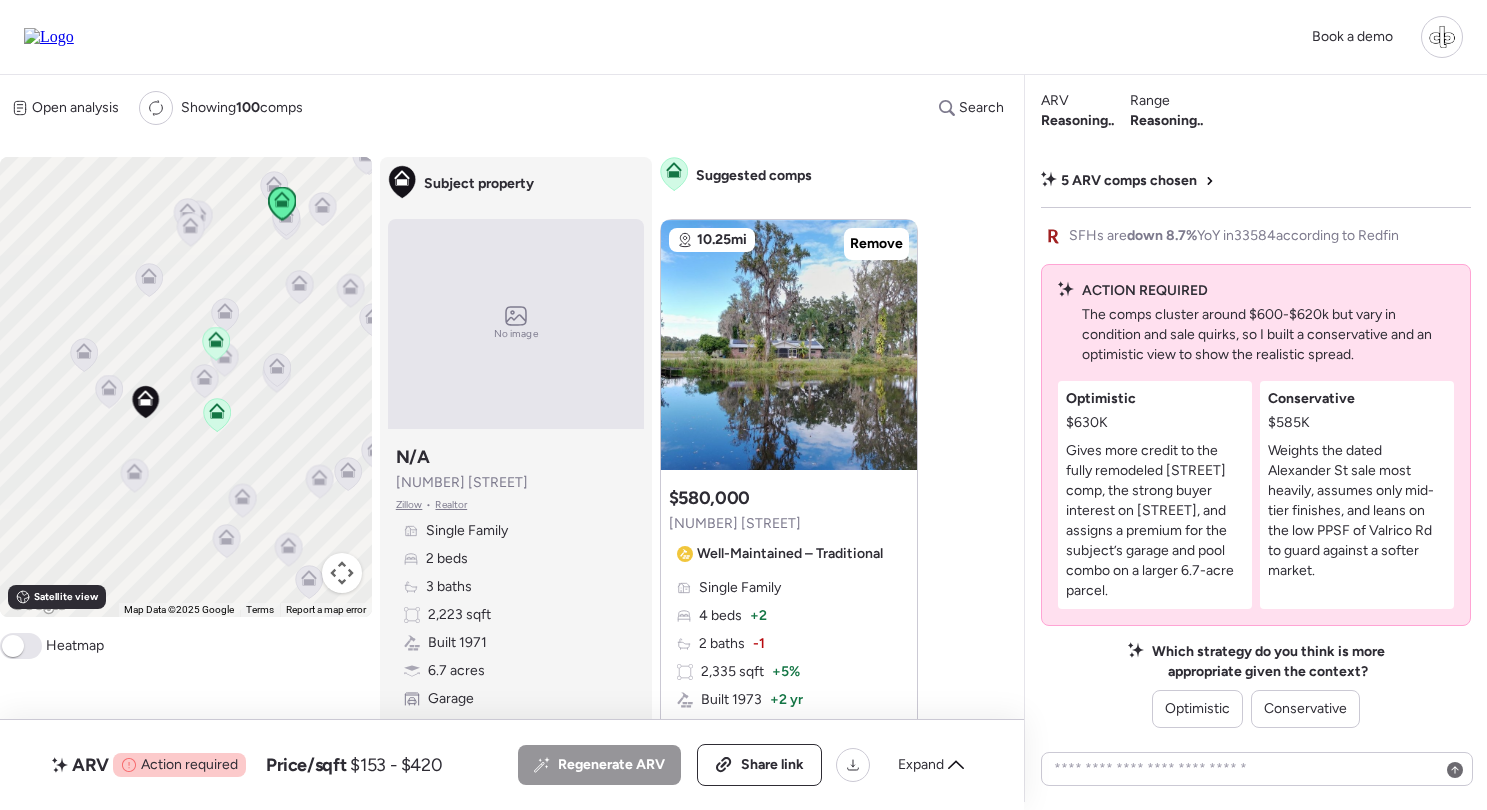 scroll, scrollTop: 0, scrollLeft: 0, axis: both 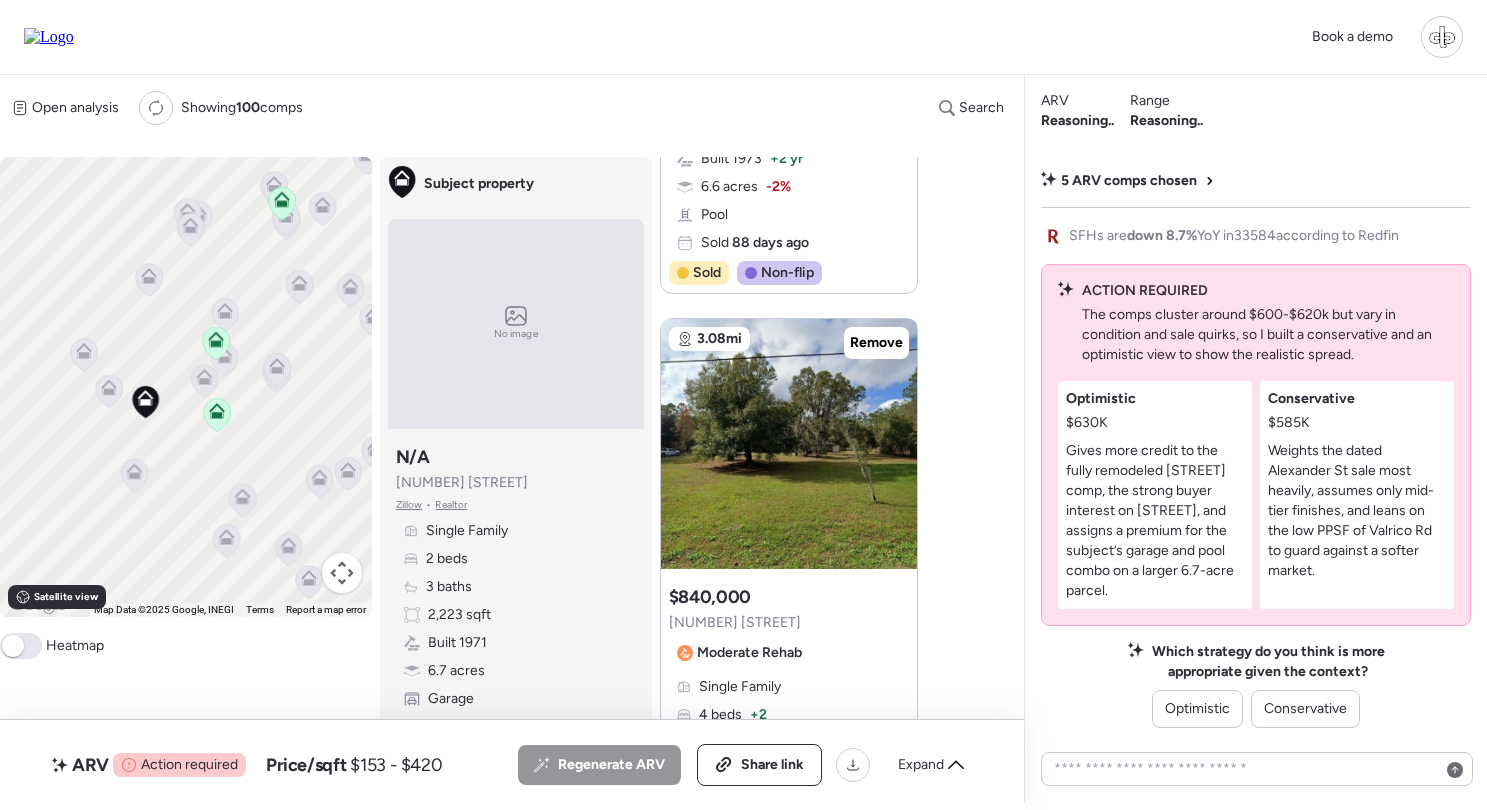 click 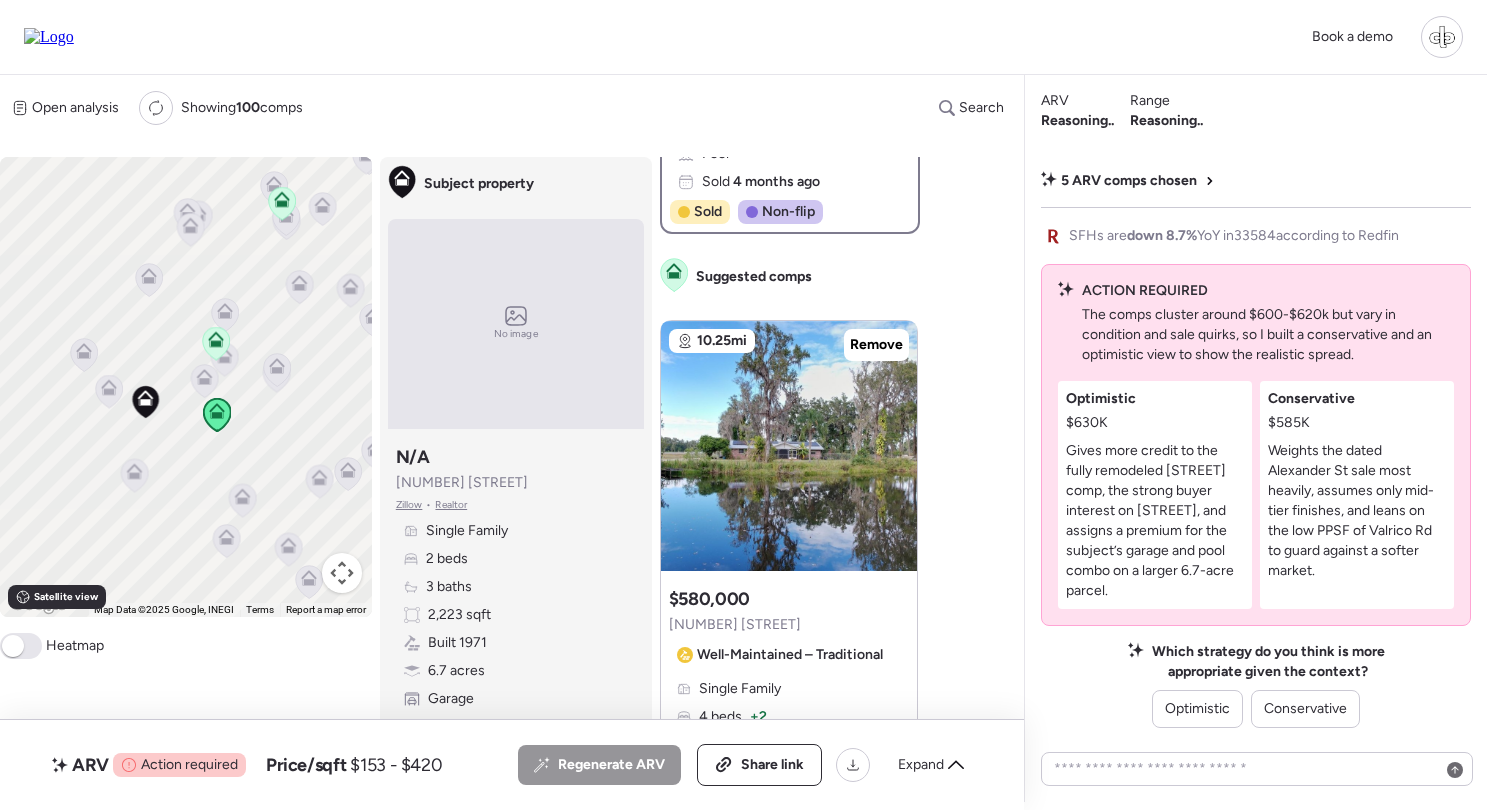 scroll, scrollTop: 0, scrollLeft: 0, axis: both 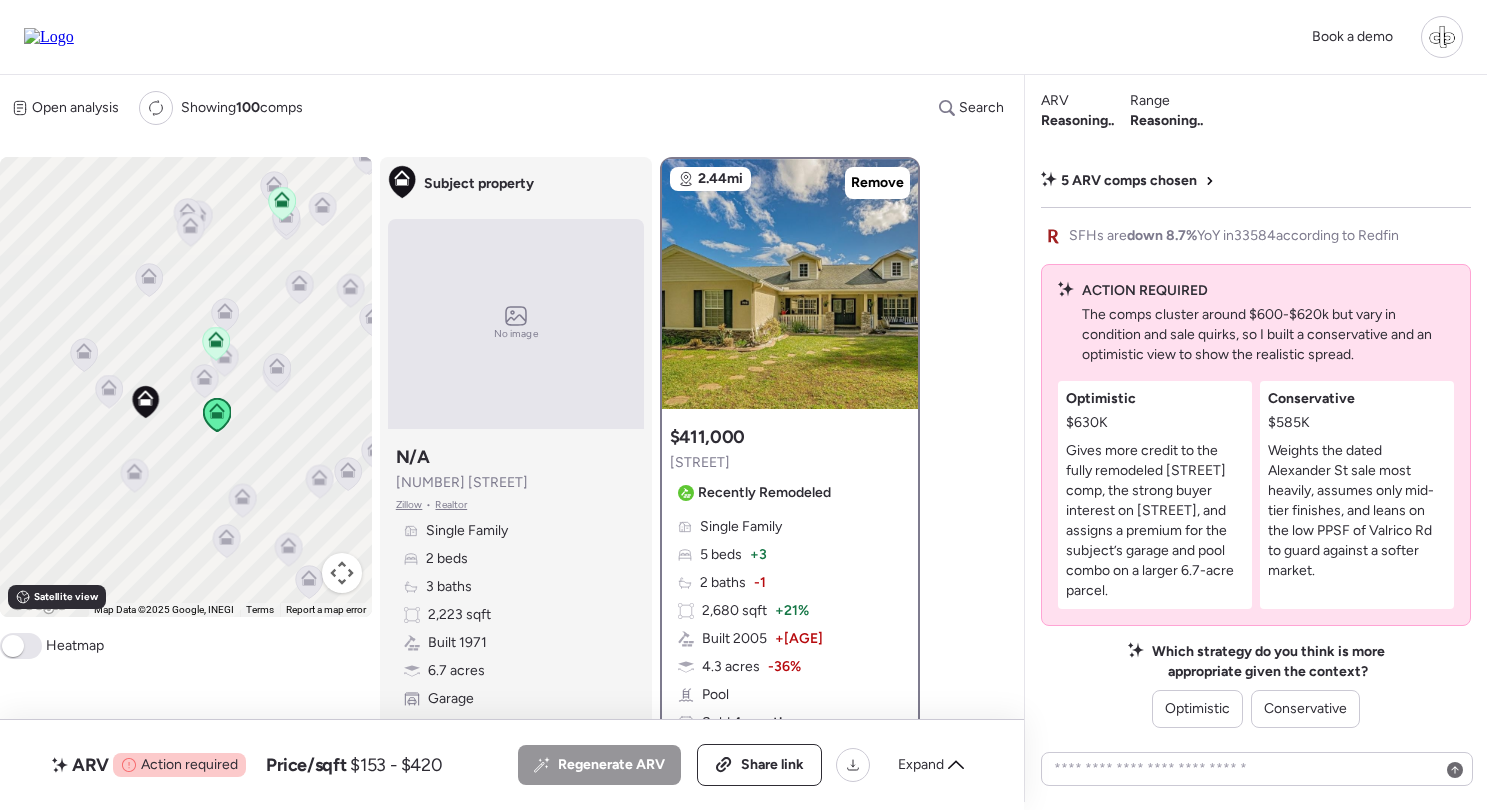 click 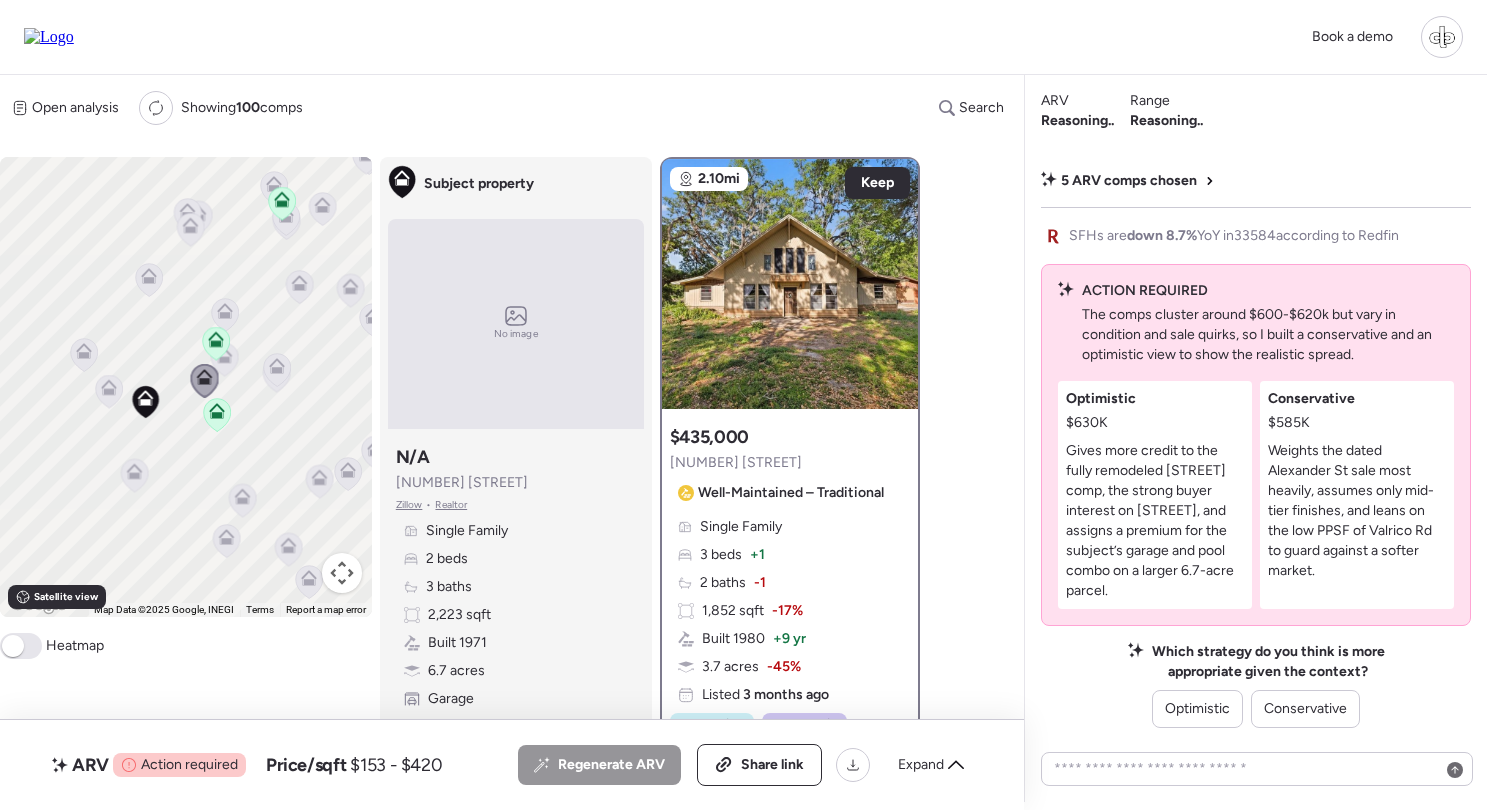 click 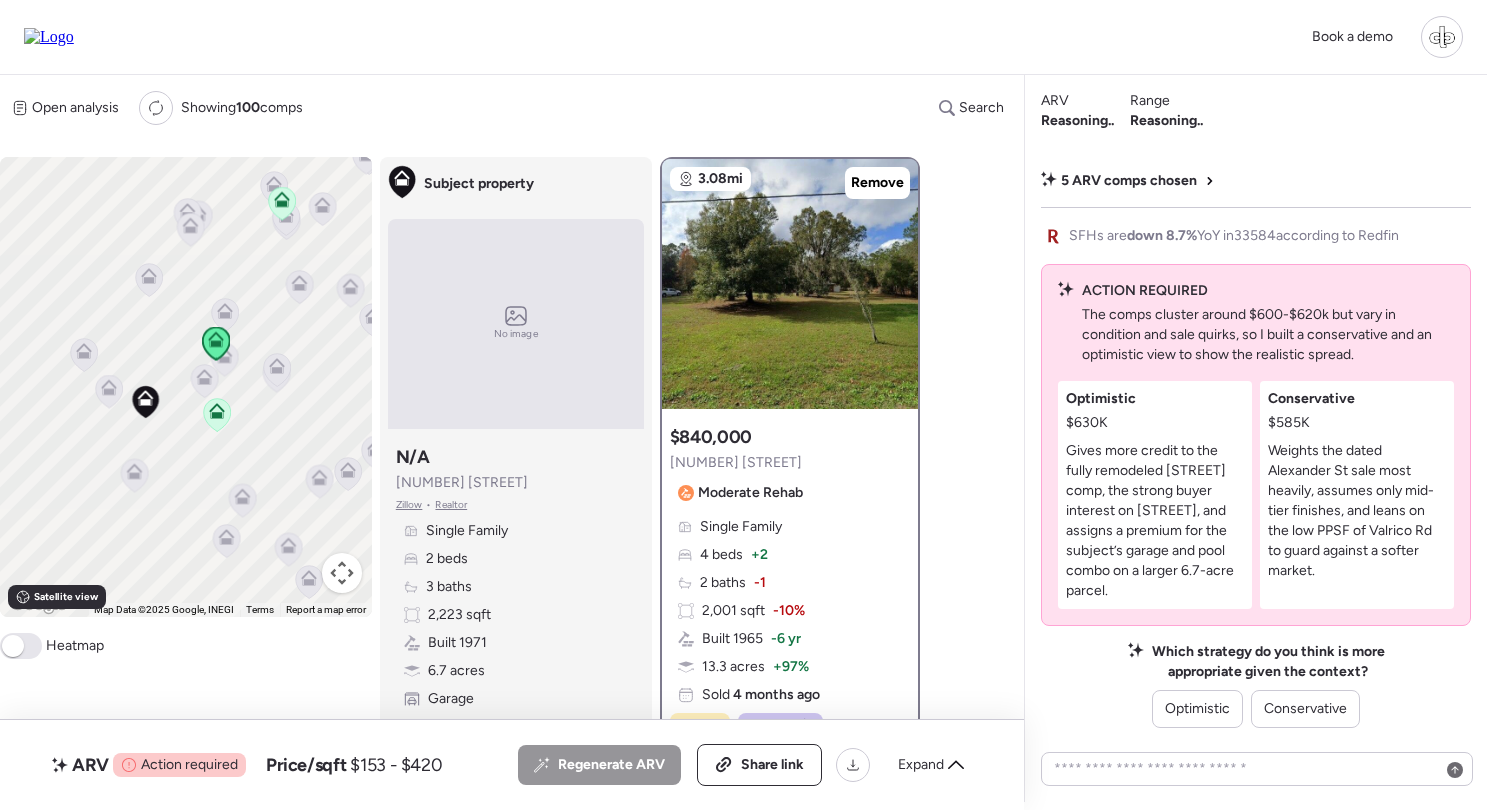click 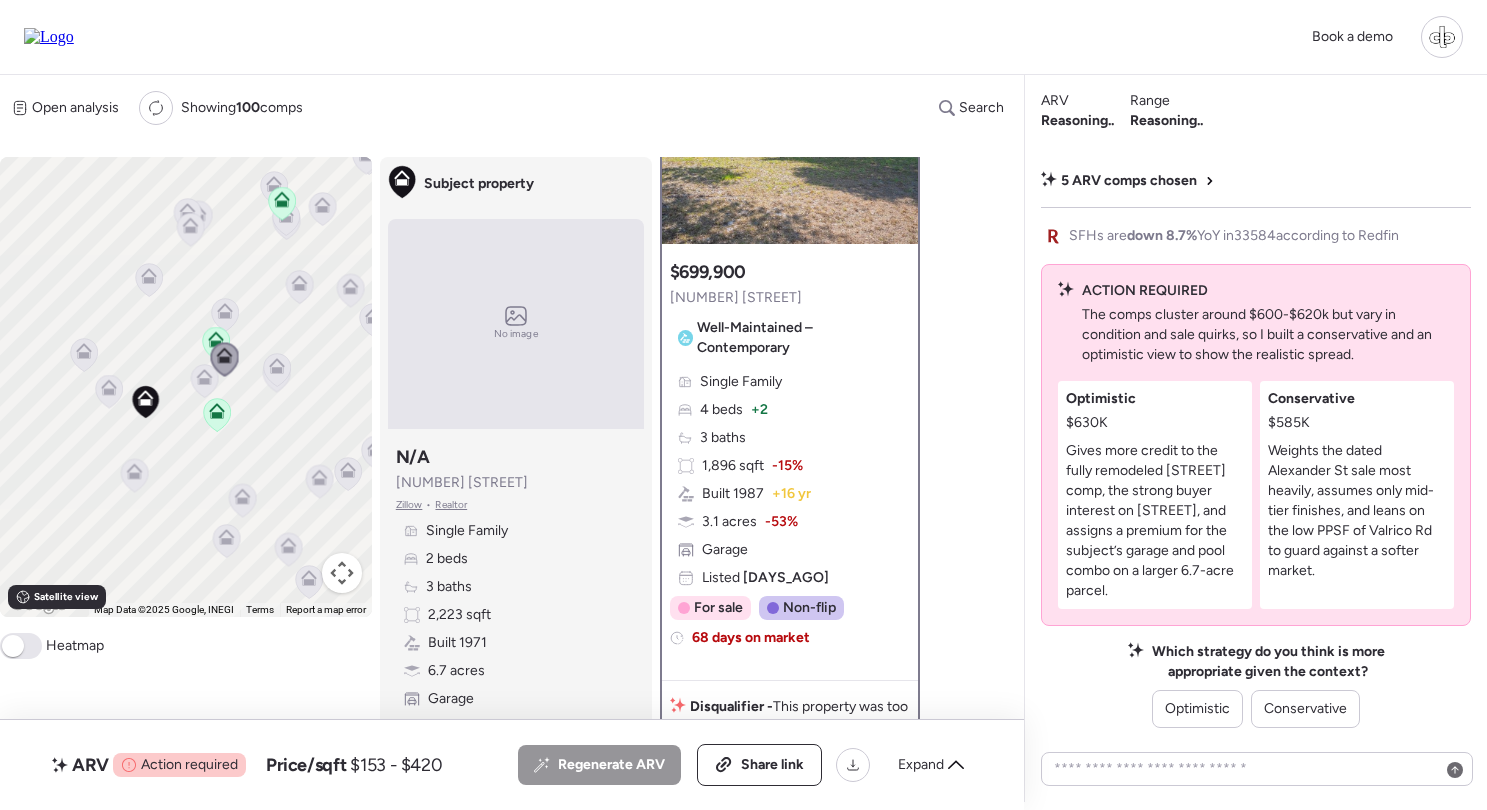 scroll, scrollTop: 166, scrollLeft: 0, axis: vertical 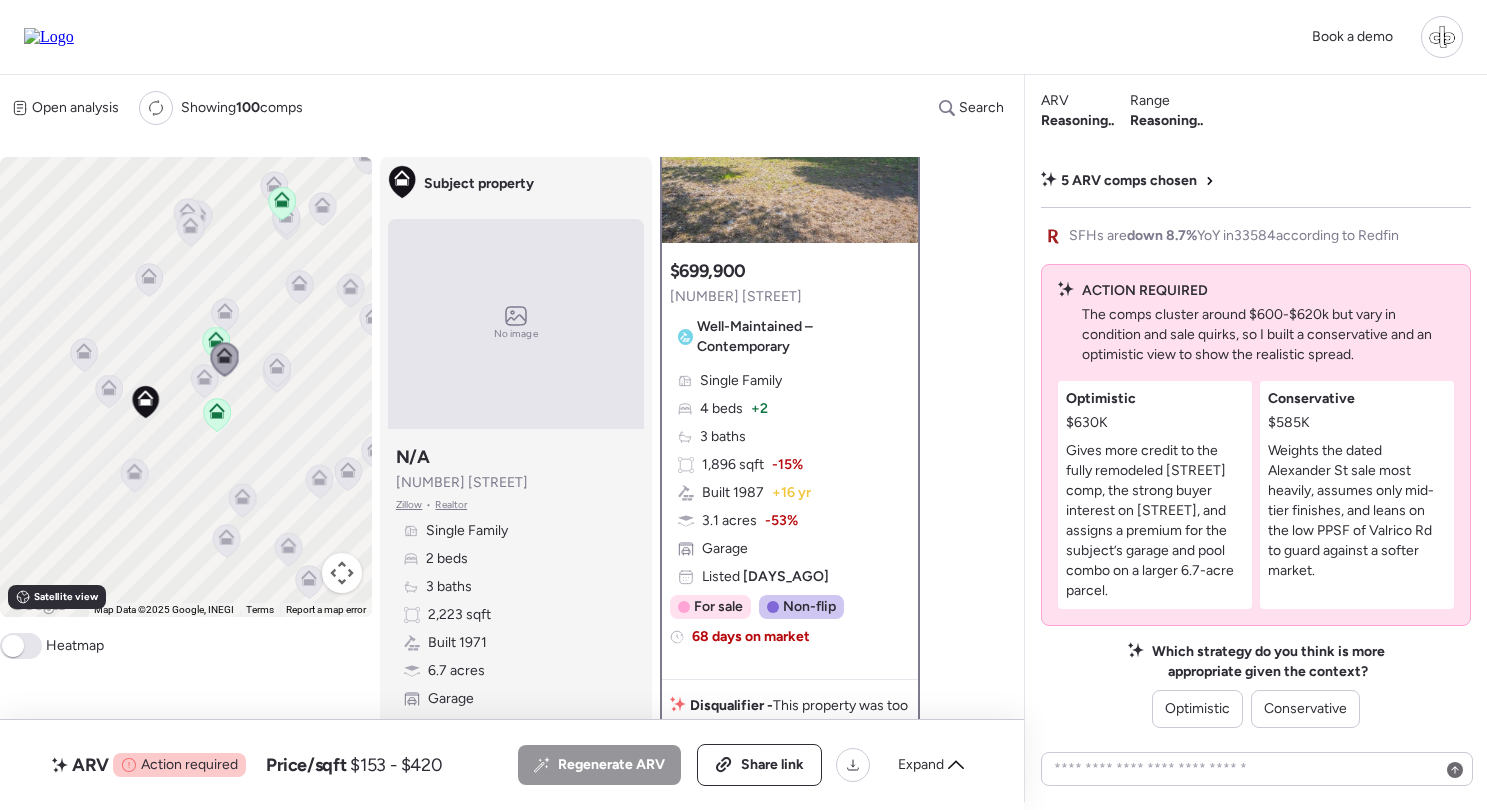 click 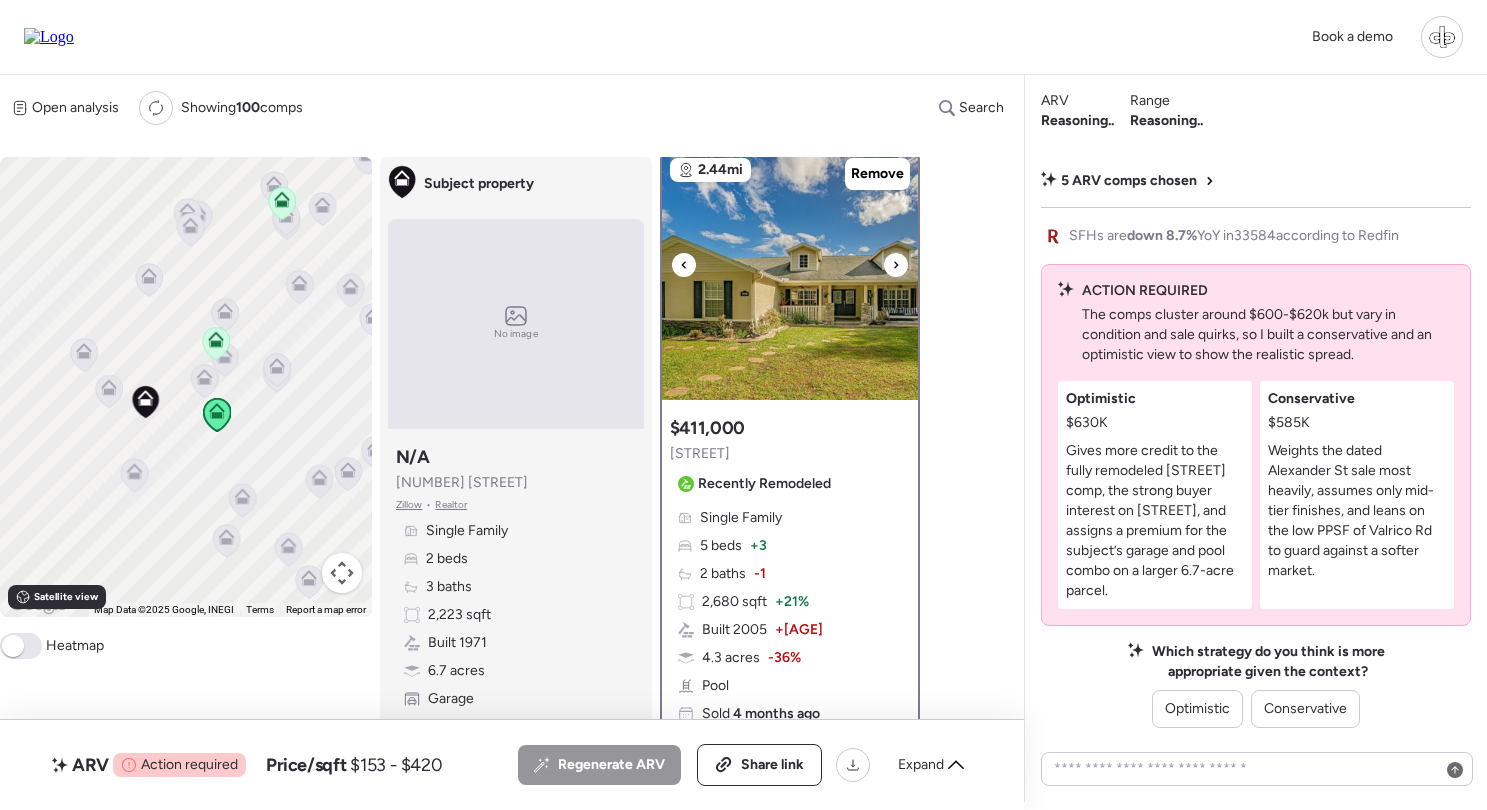 scroll, scrollTop: 0, scrollLeft: 0, axis: both 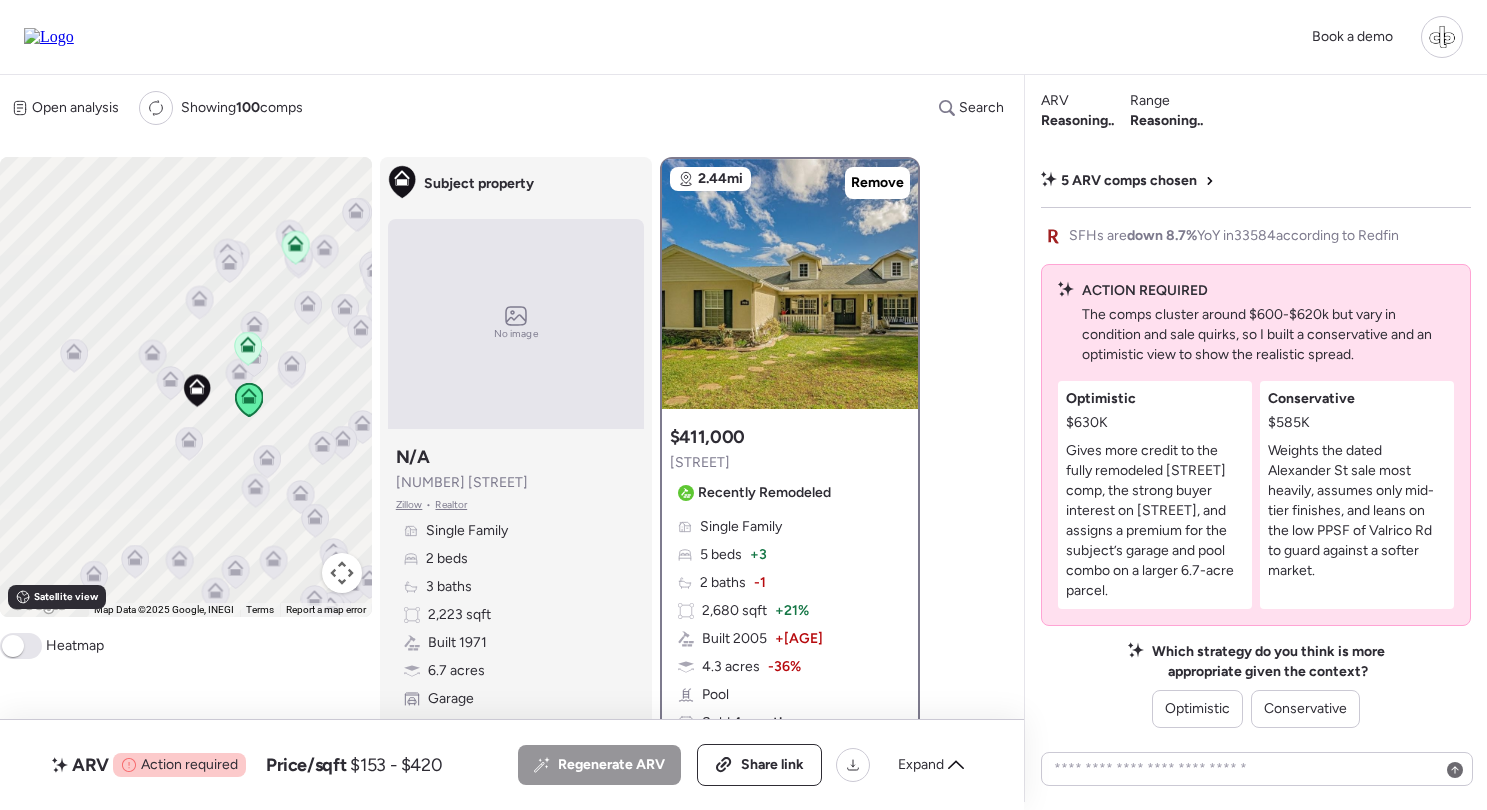 drag, startPoint x: 268, startPoint y: 406, endPoint x: 300, endPoint y: 406, distance: 32 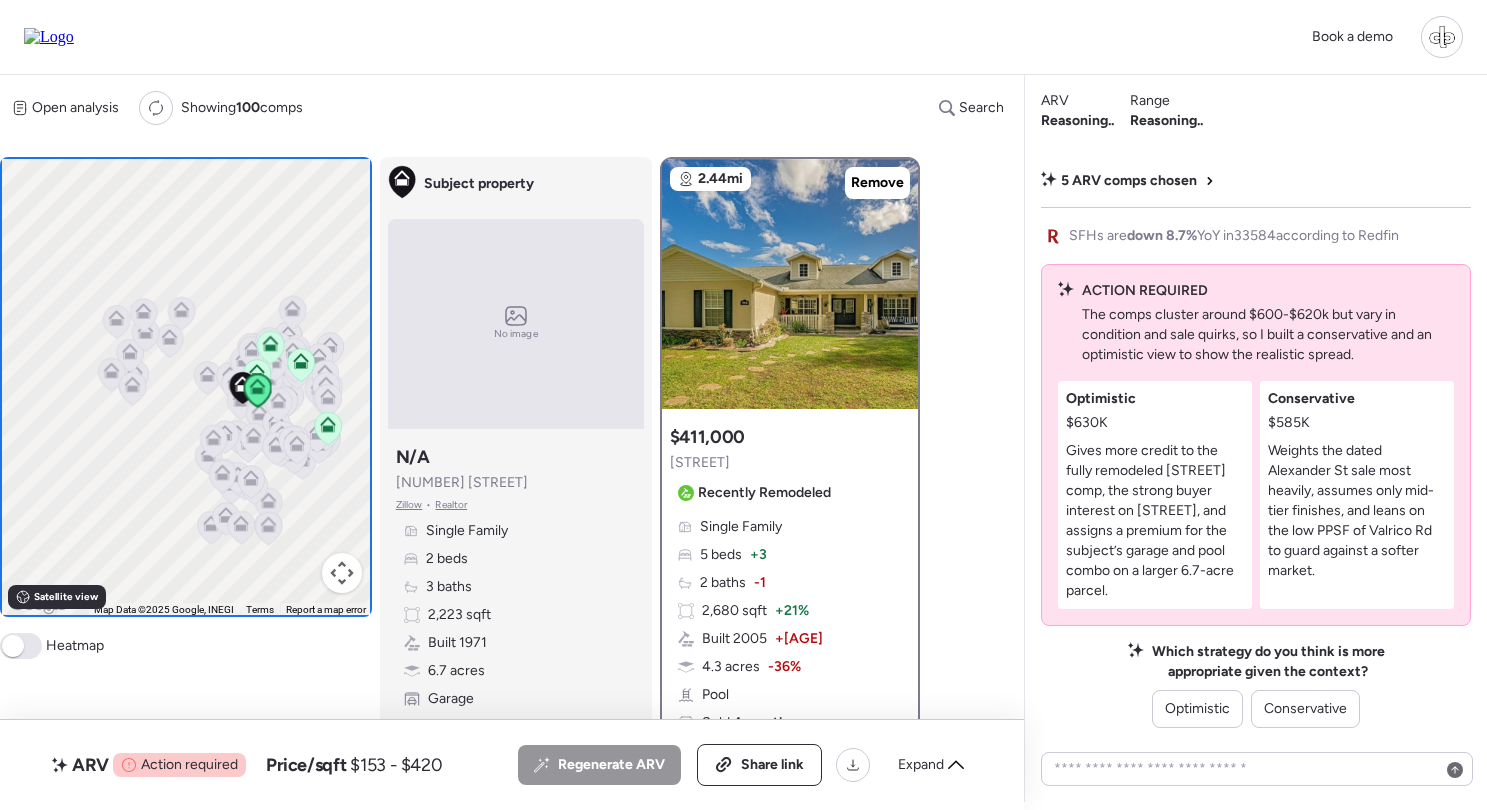 click 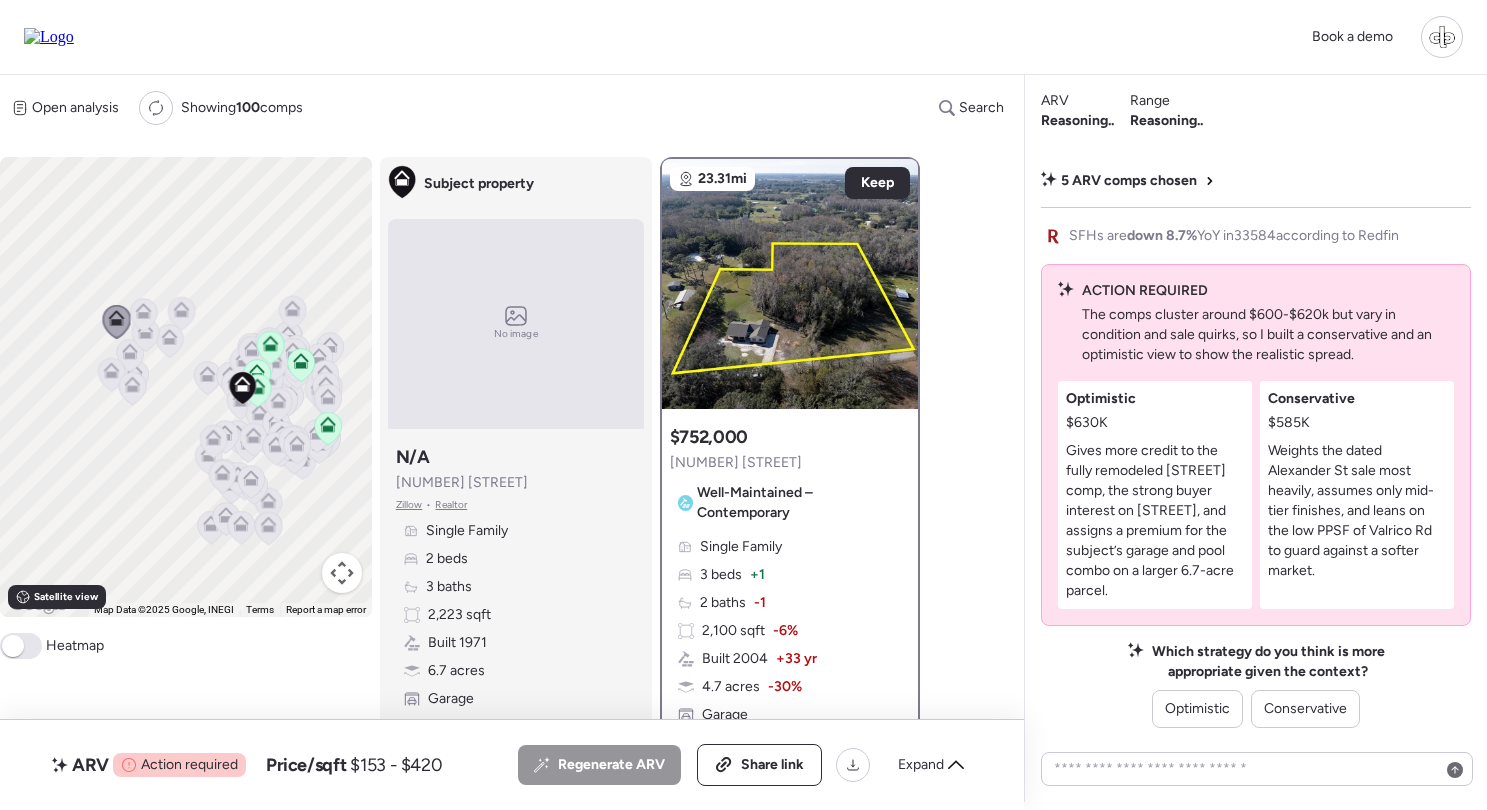 scroll, scrollTop: 310, scrollLeft: 0, axis: vertical 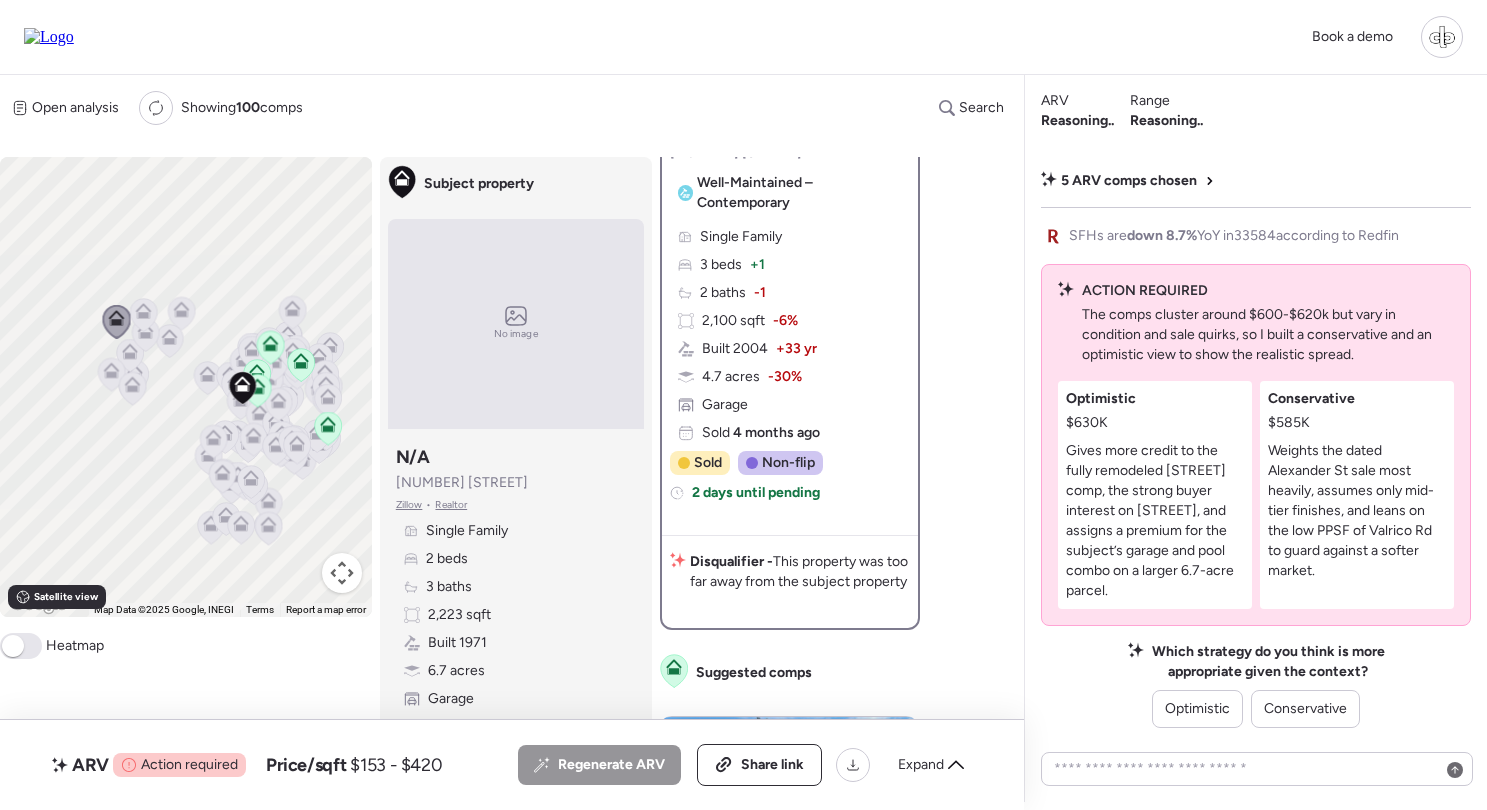 click at bounding box center (49, 37) 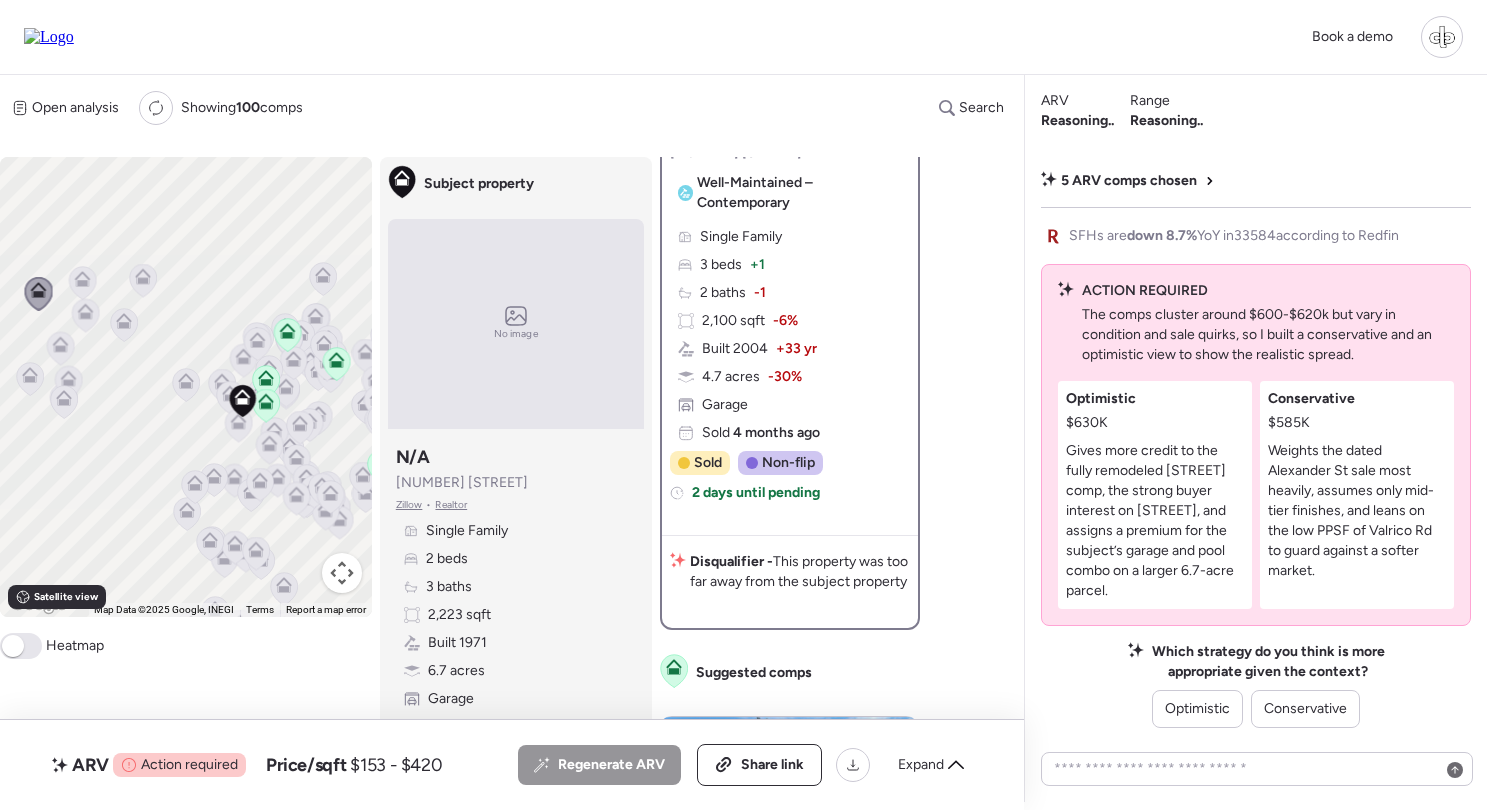 click 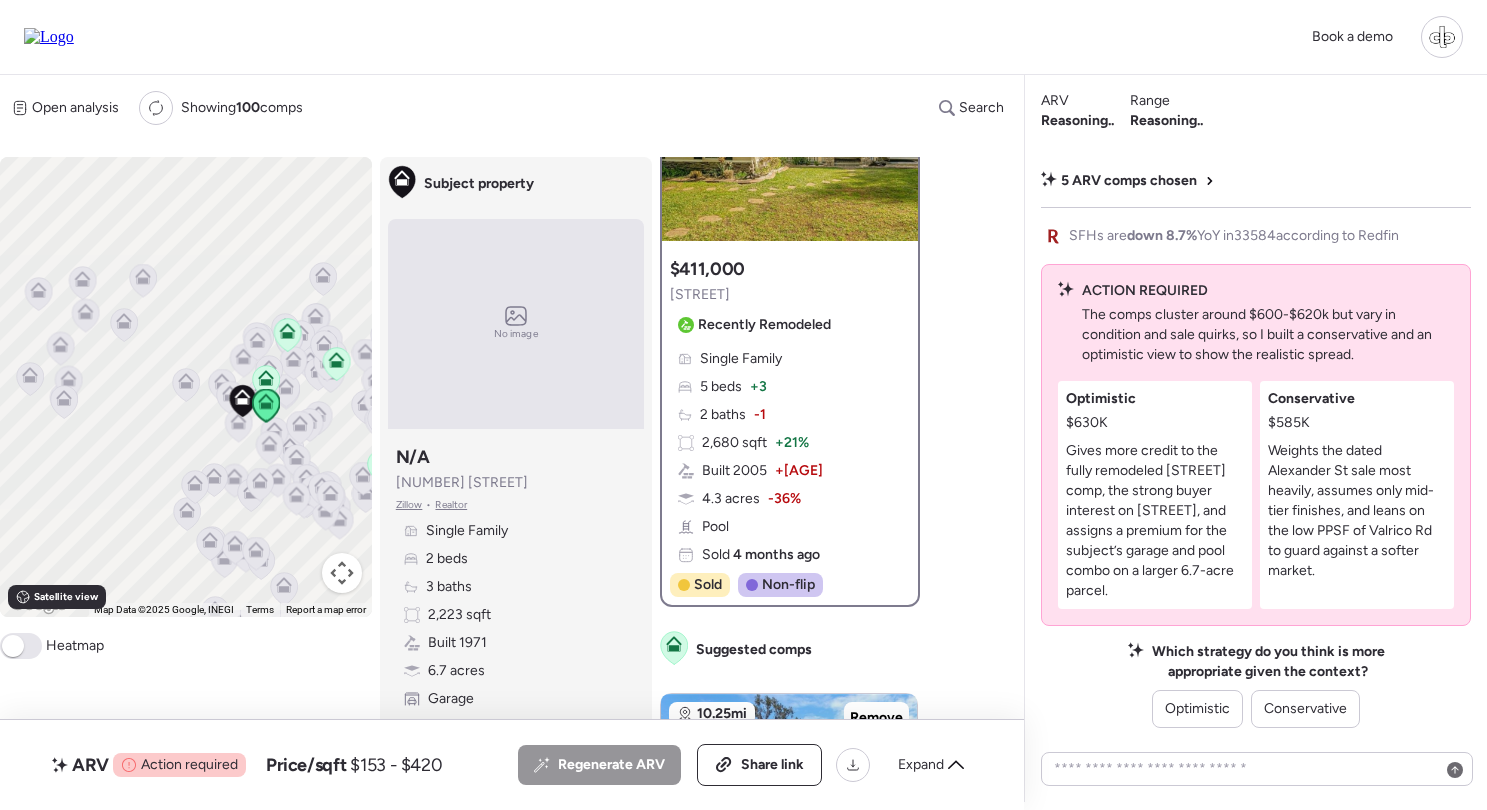 scroll, scrollTop: 170, scrollLeft: 0, axis: vertical 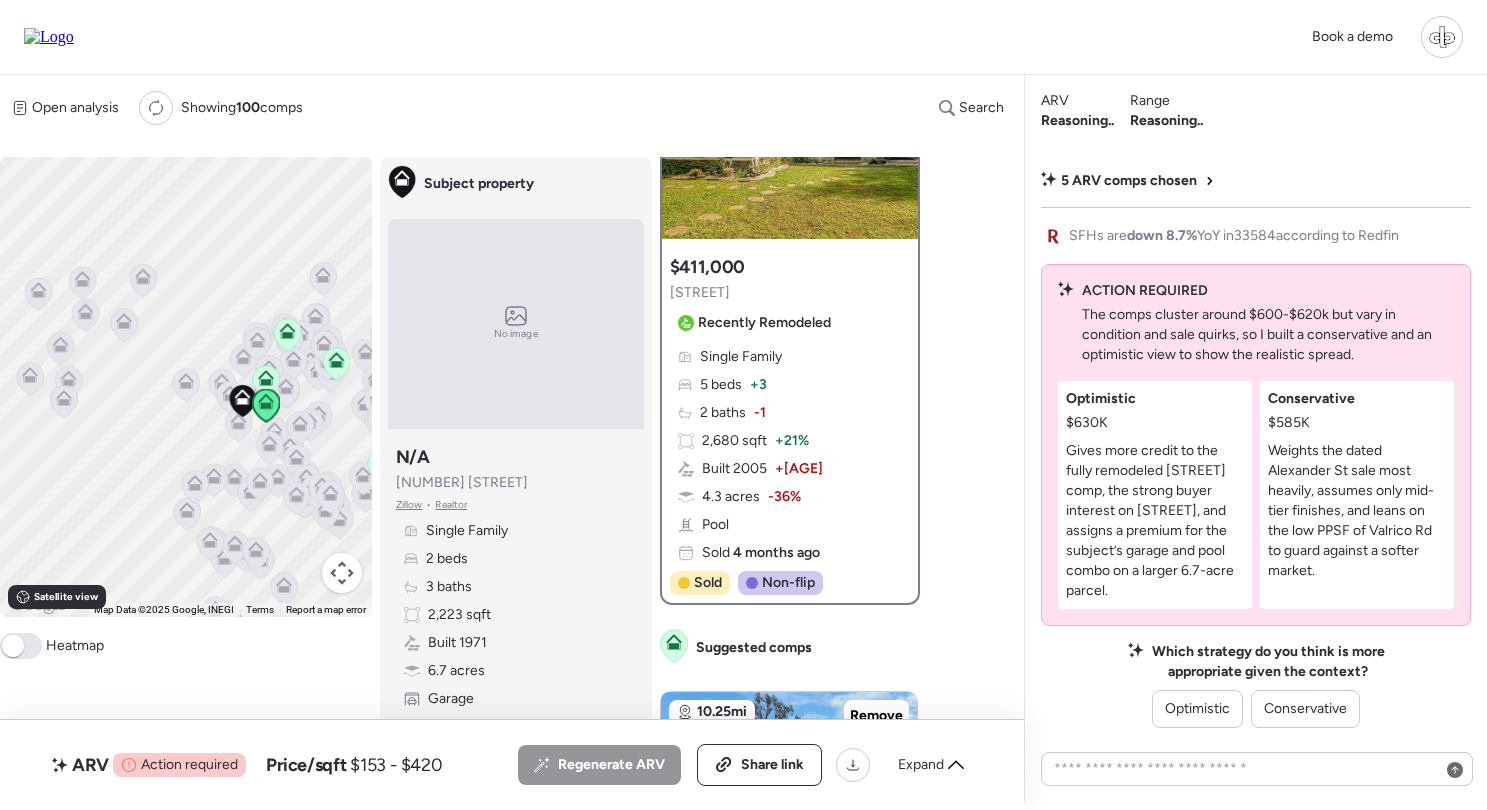 click 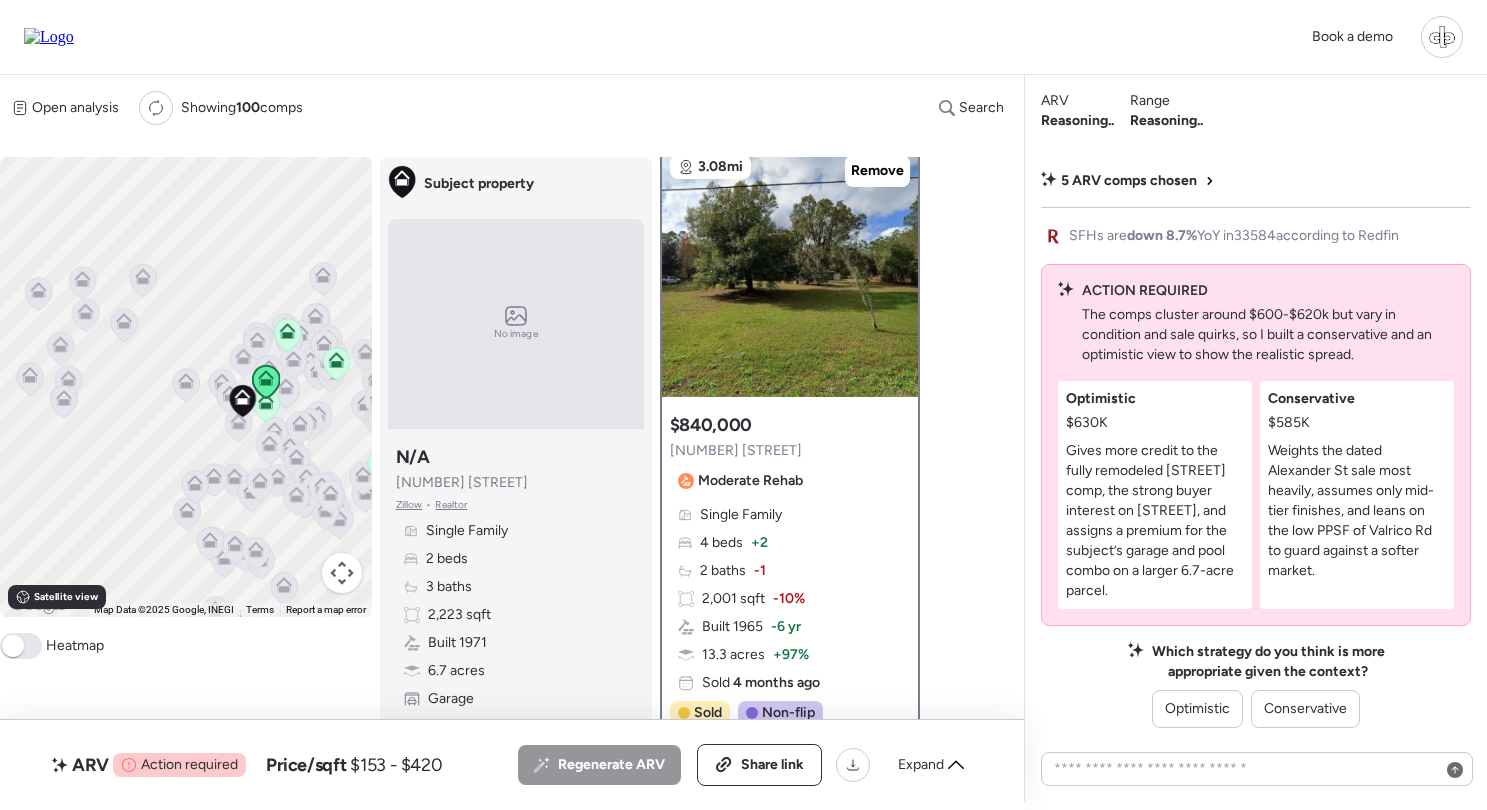 scroll, scrollTop: 0, scrollLeft: 0, axis: both 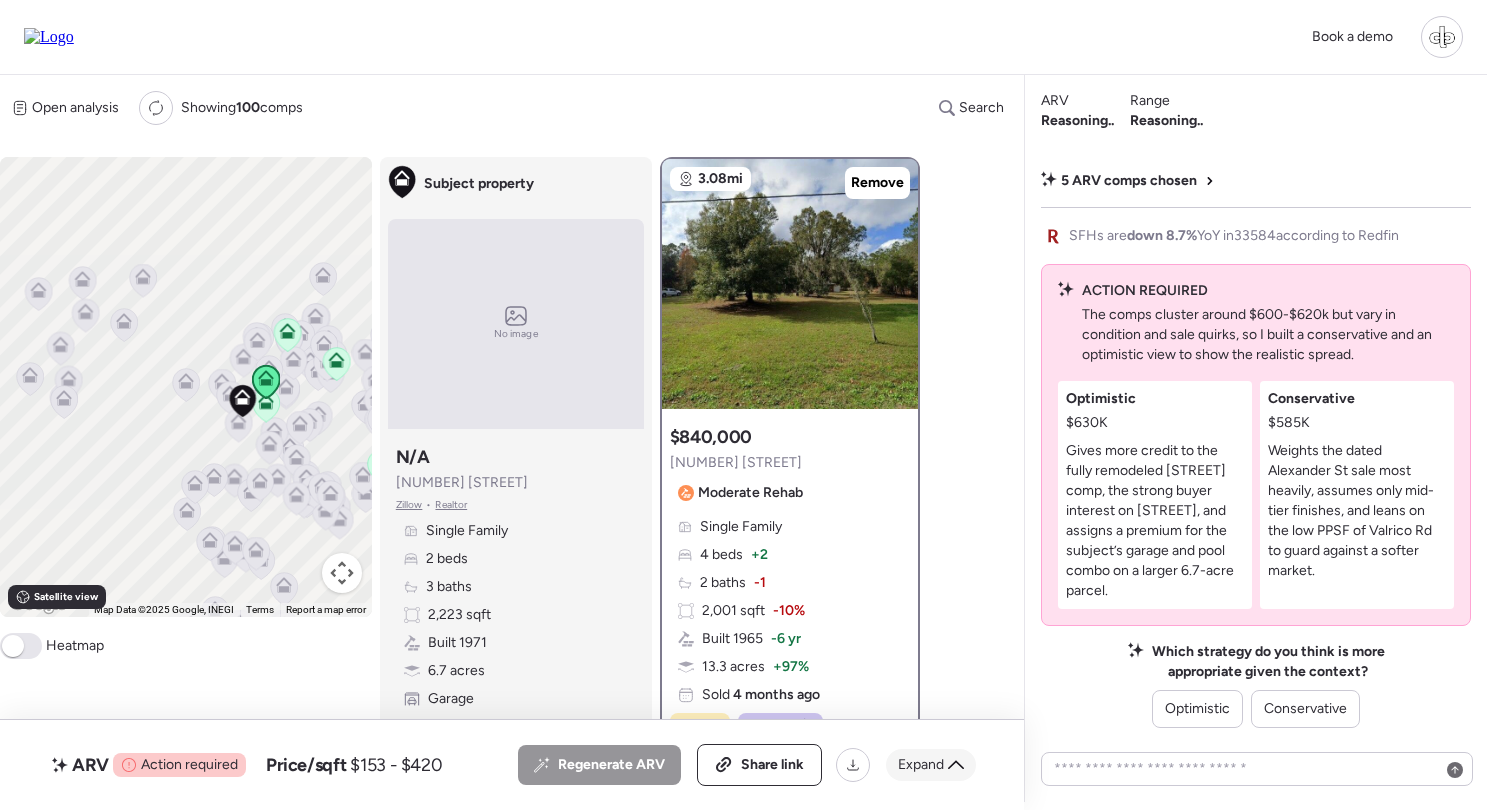 click on "Expand" at bounding box center (921, 765) 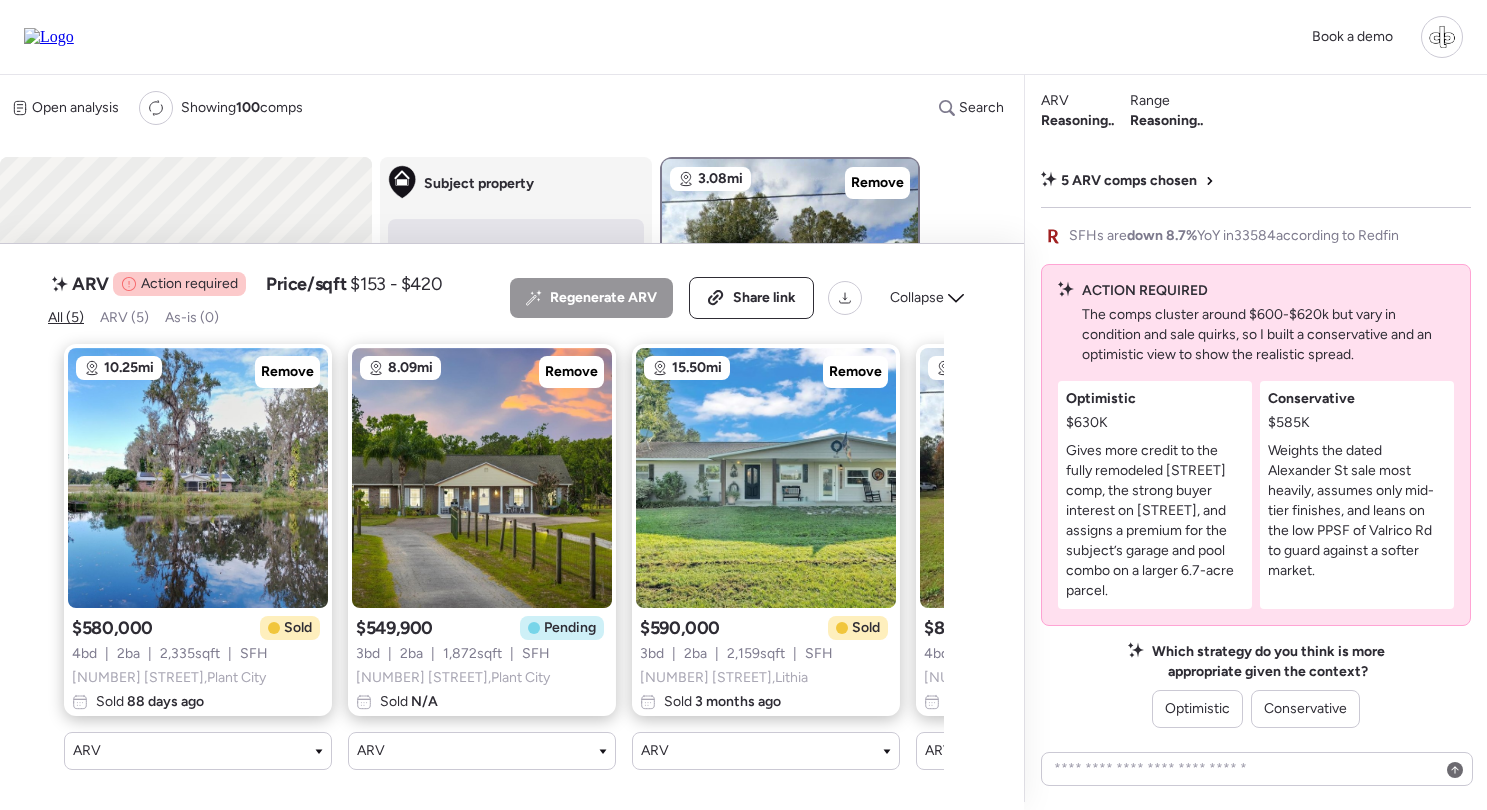 scroll, scrollTop: 0, scrollLeft: 0, axis: both 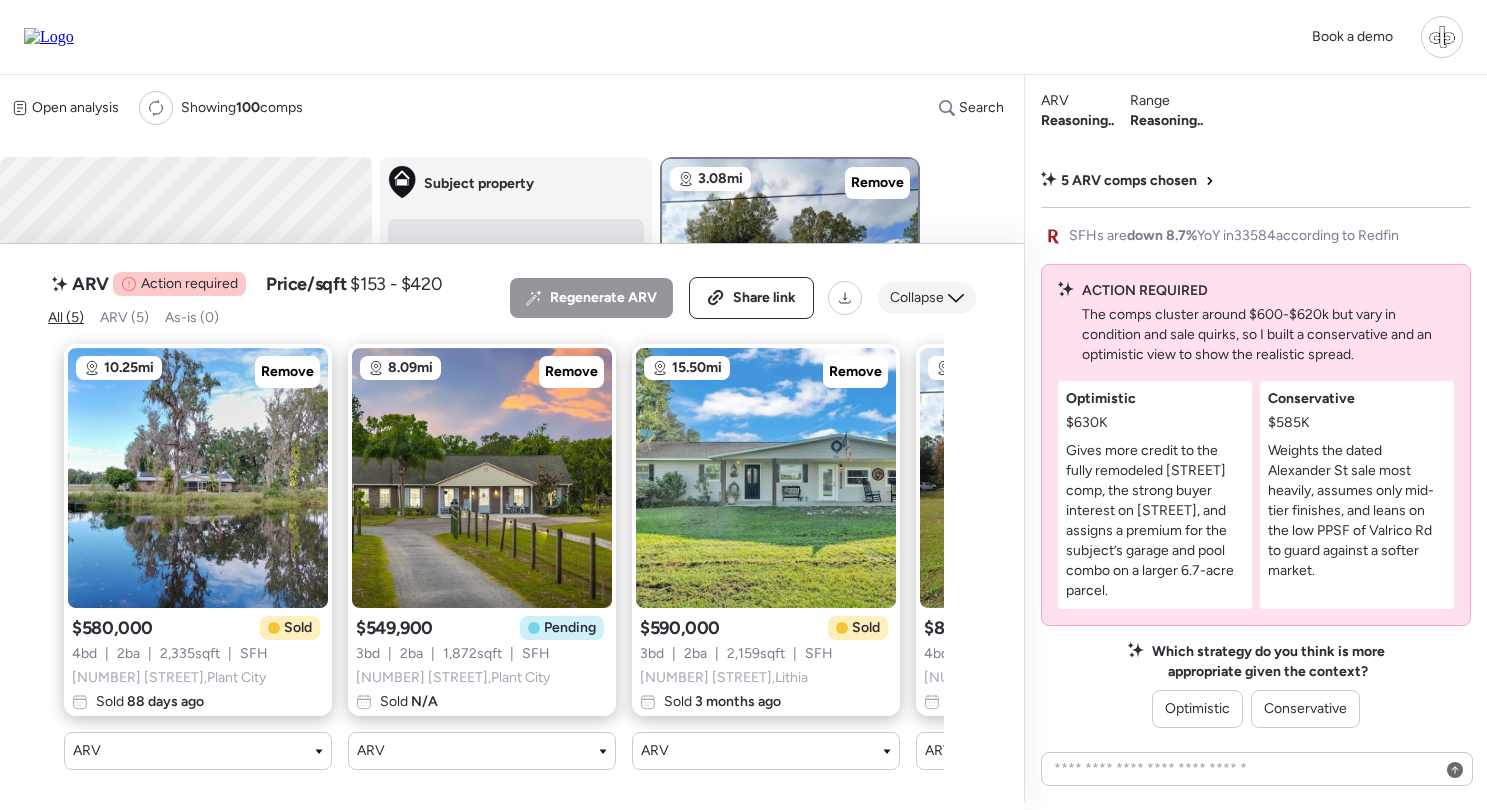 click on "Collapse" at bounding box center (917, 298) 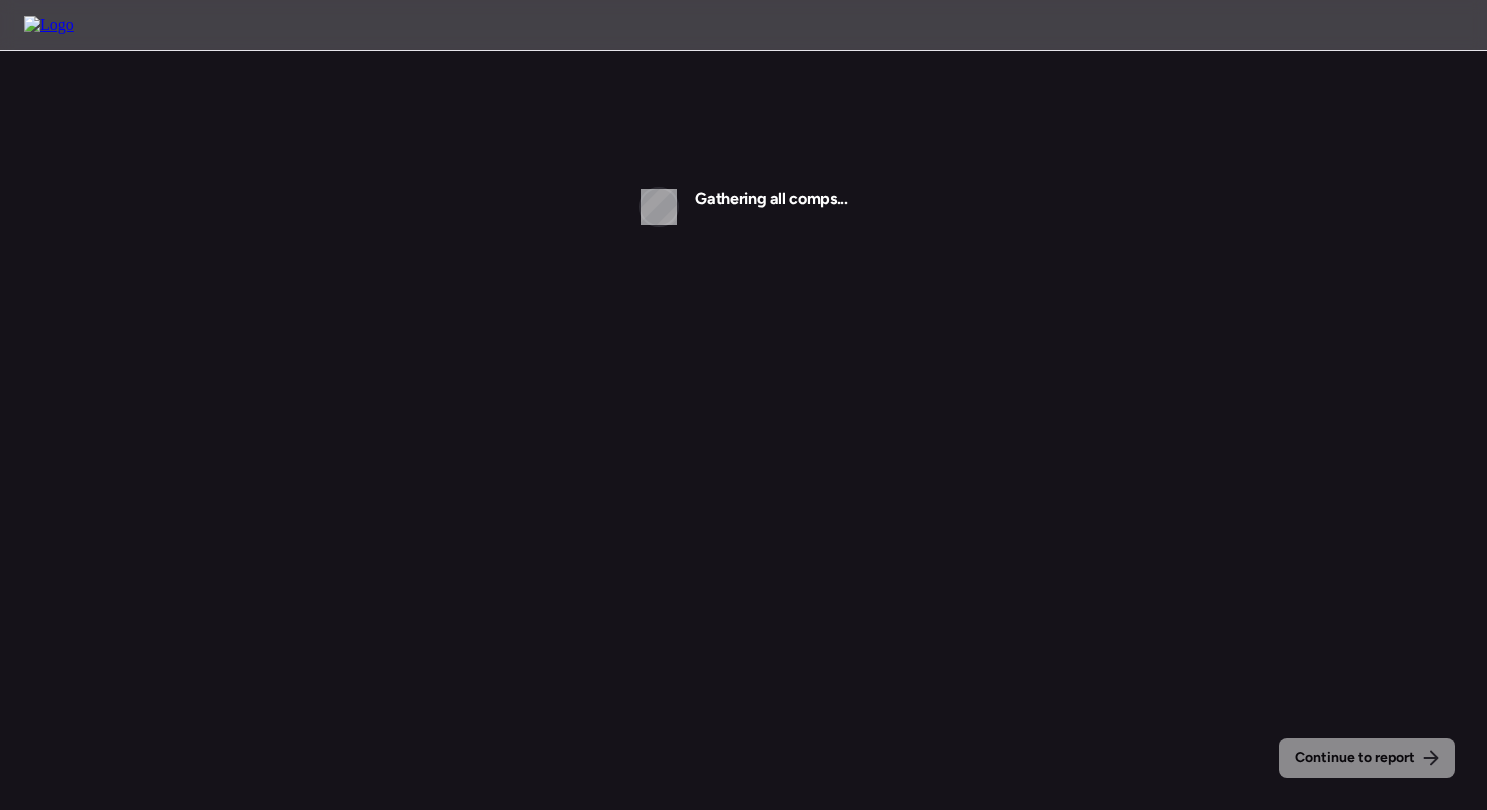 scroll, scrollTop: 0, scrollLeft: 0, axis: both 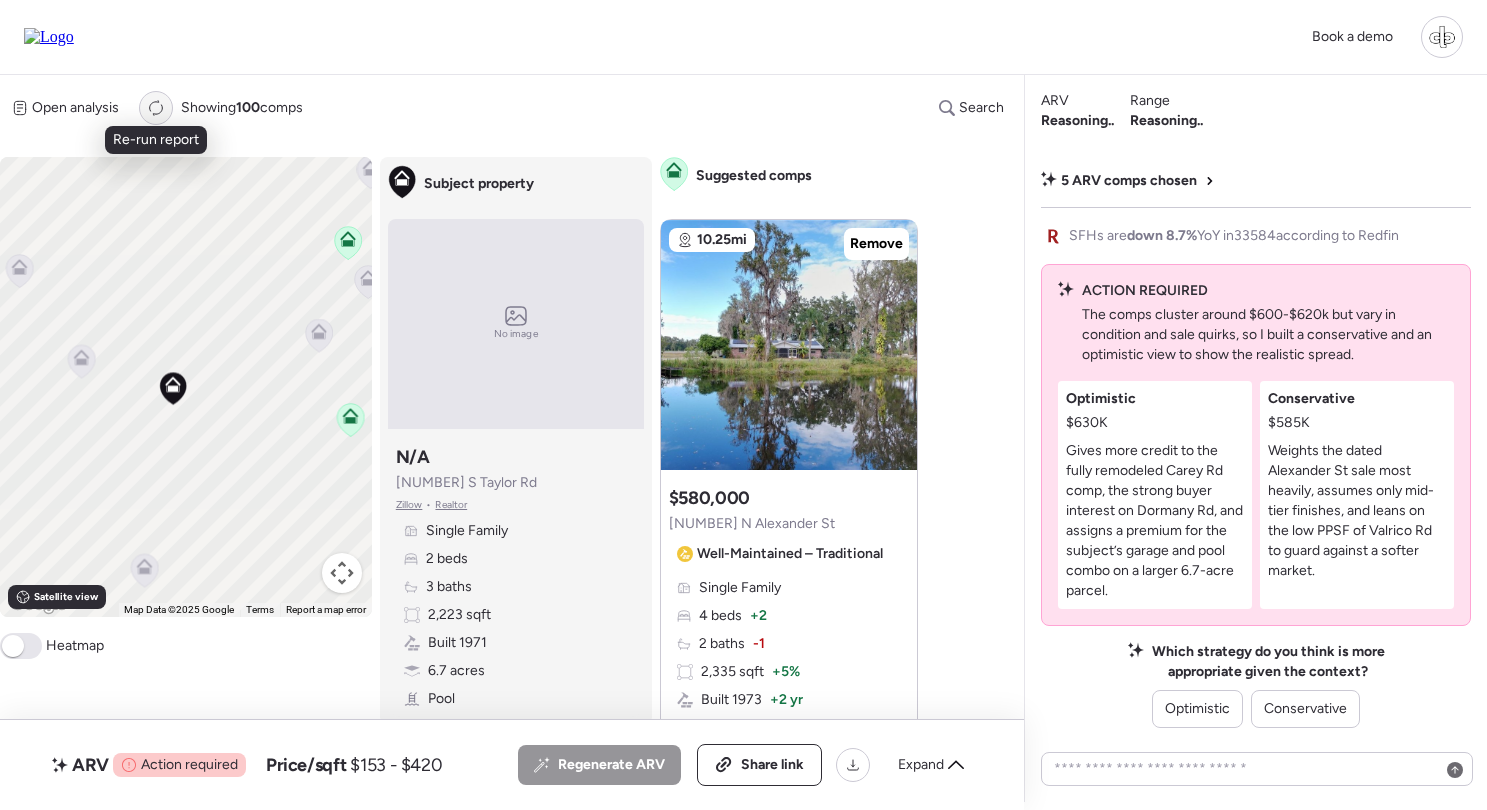 click 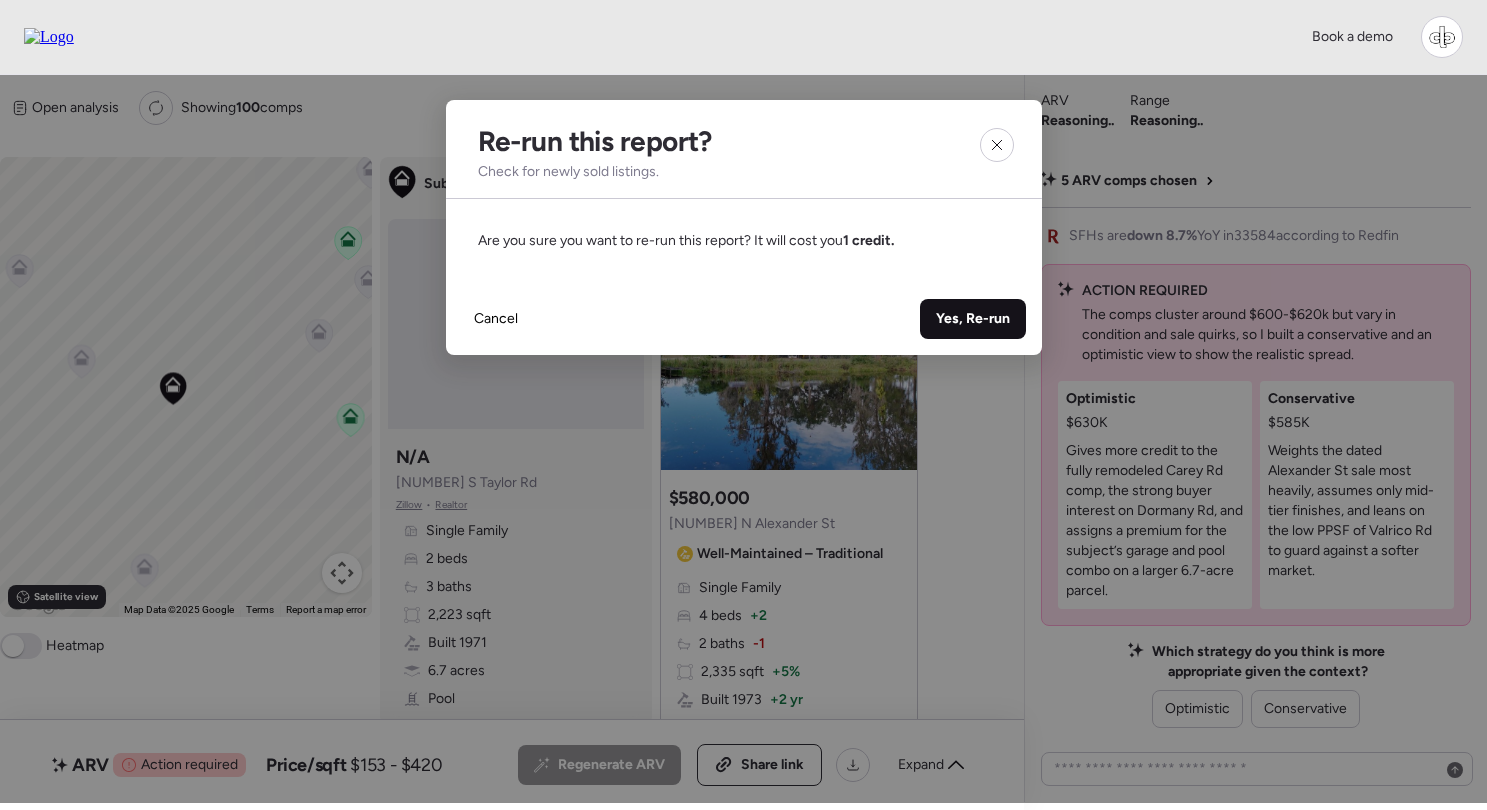 click on "Yes, Re-run" at bounding box center [973, 319] 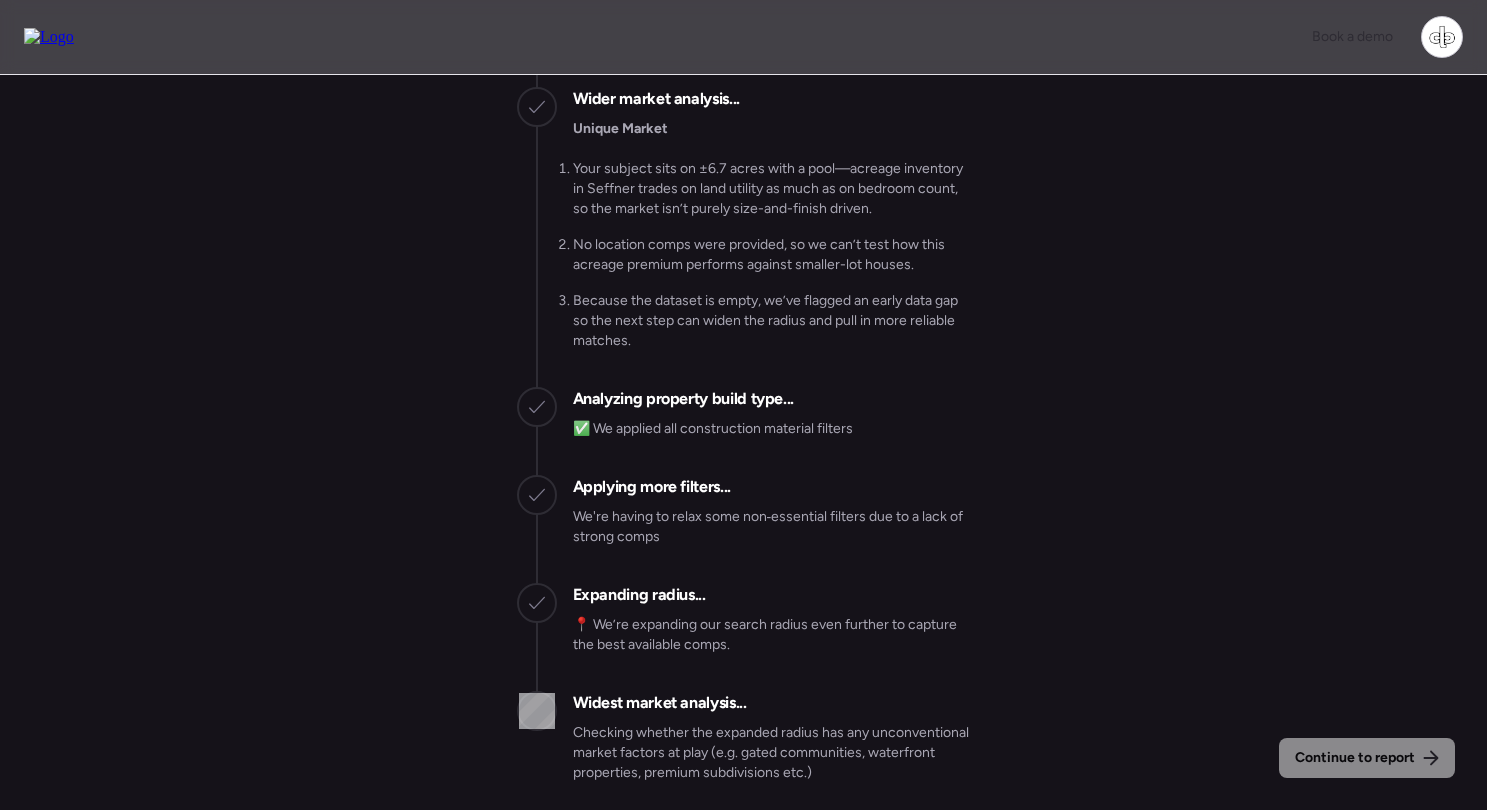 scroll, scrollTop: 0, scrollLeft: 0, axis: both 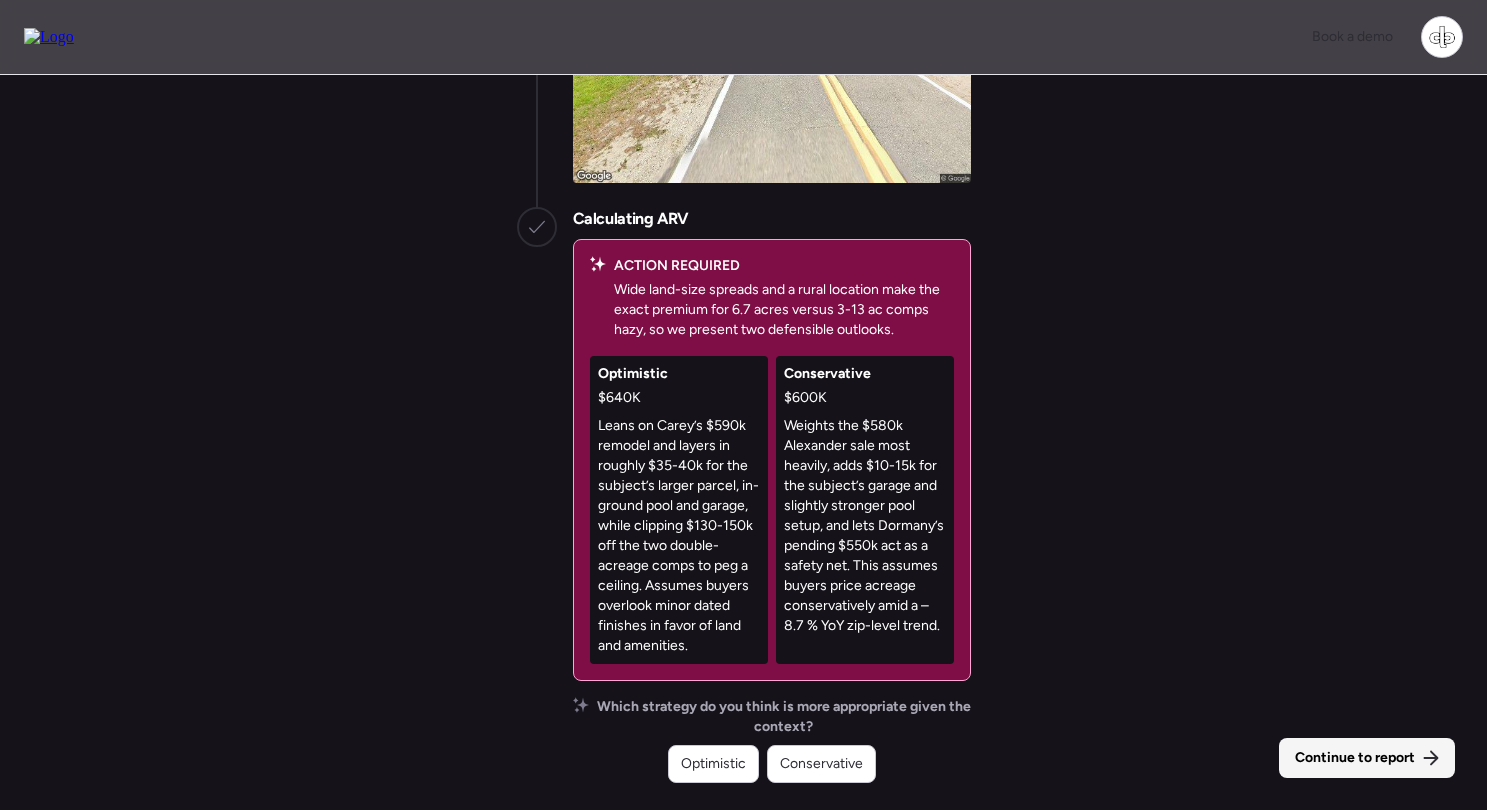click on "Continue to report" at bounding box center (1367, 758) 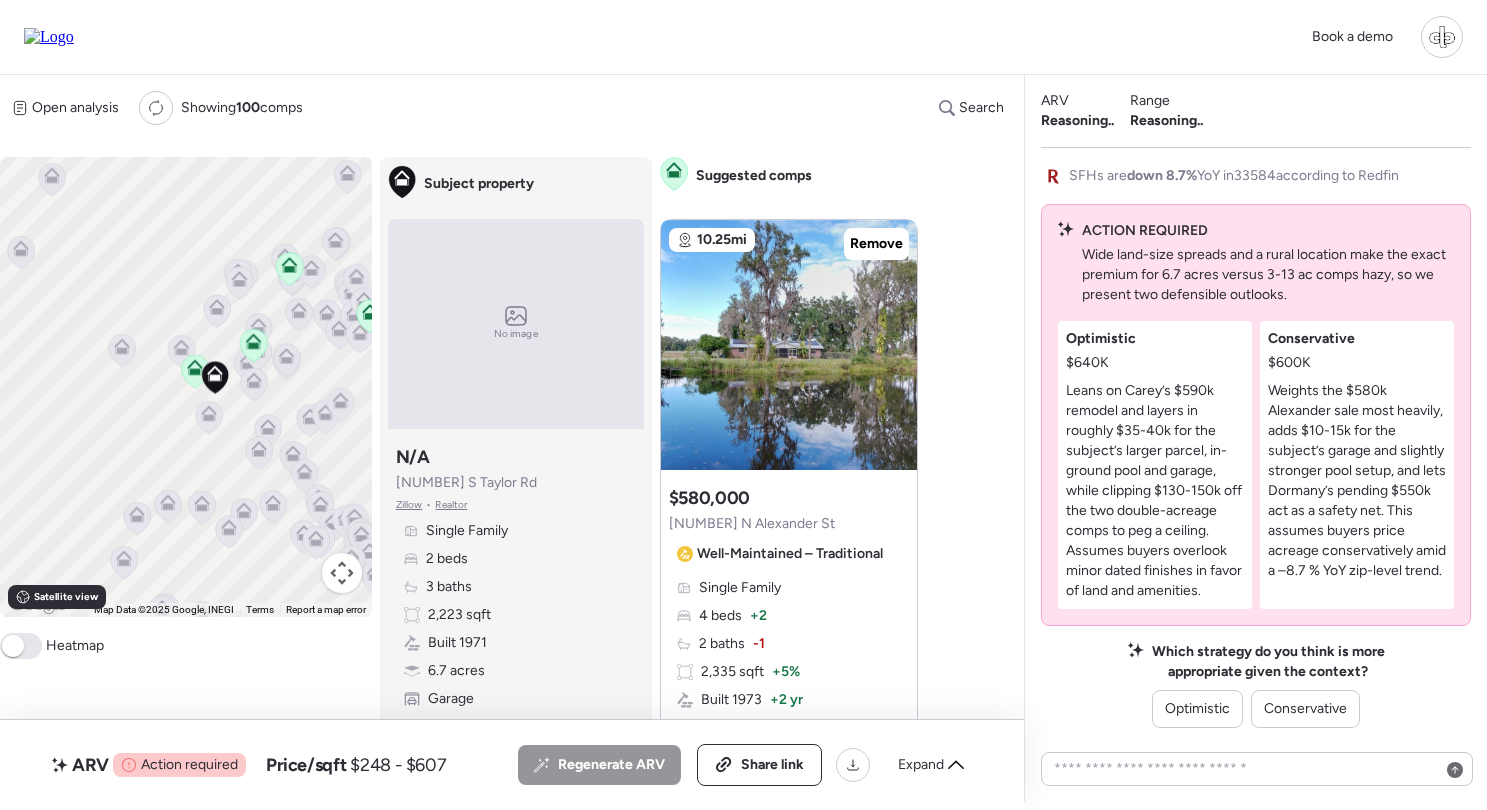 drag, startPoint x: 256, startPoint y: 242, endPoint x: 193, endPoint y: 249, distance: 63.387695 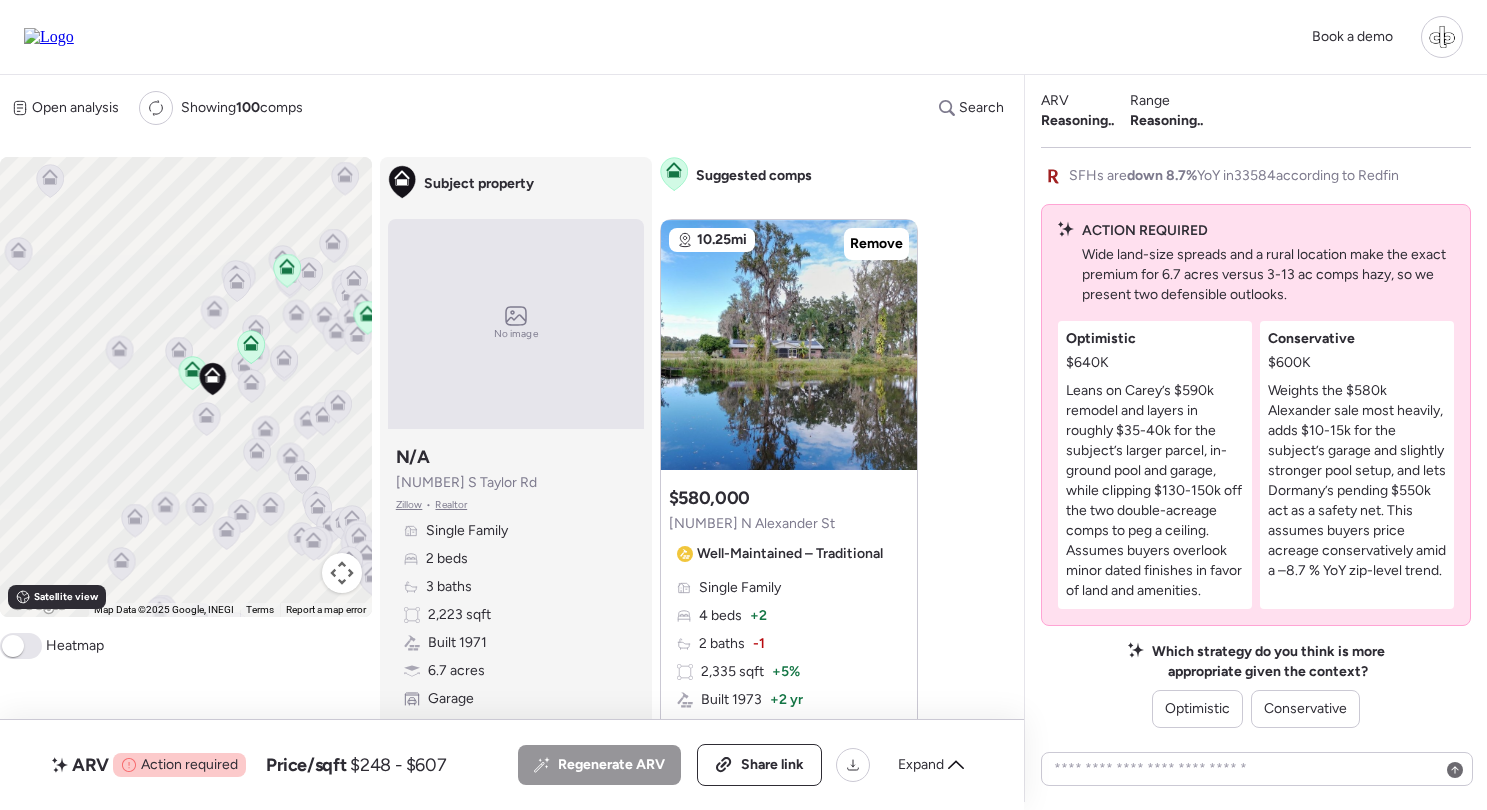 drag, startPoint x: 192, startPoint y: 249, endPoint x: 214, endPoint y: 247, distance: 22.090721 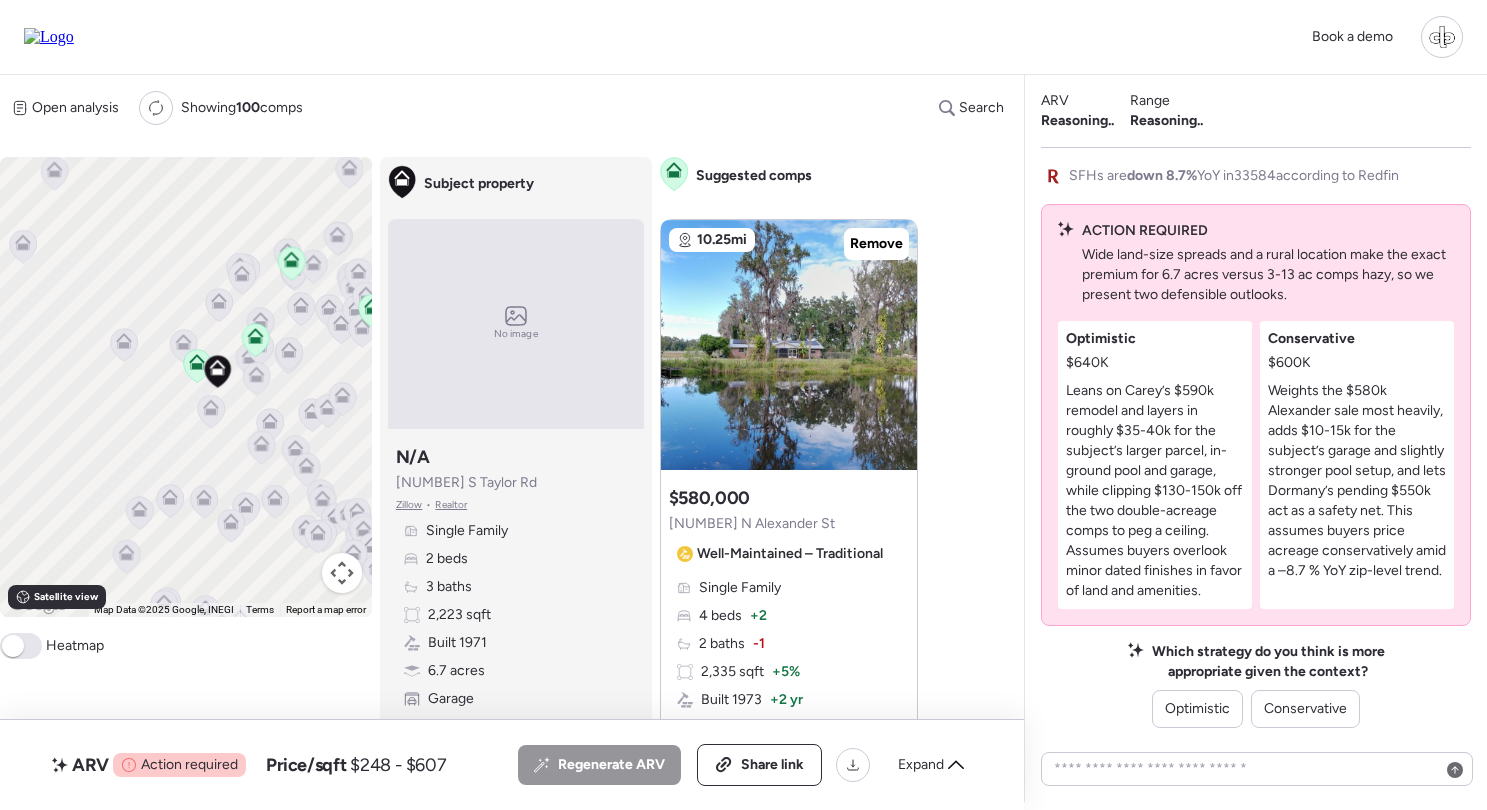 click on "To activate drag with keyboard, press Alt + Enter. Once in keyboard drag state, use the arrow keys to move the marker. To complete the drag, press the Enter key. To cancel, press Escape." at bounding box center (186, 387) 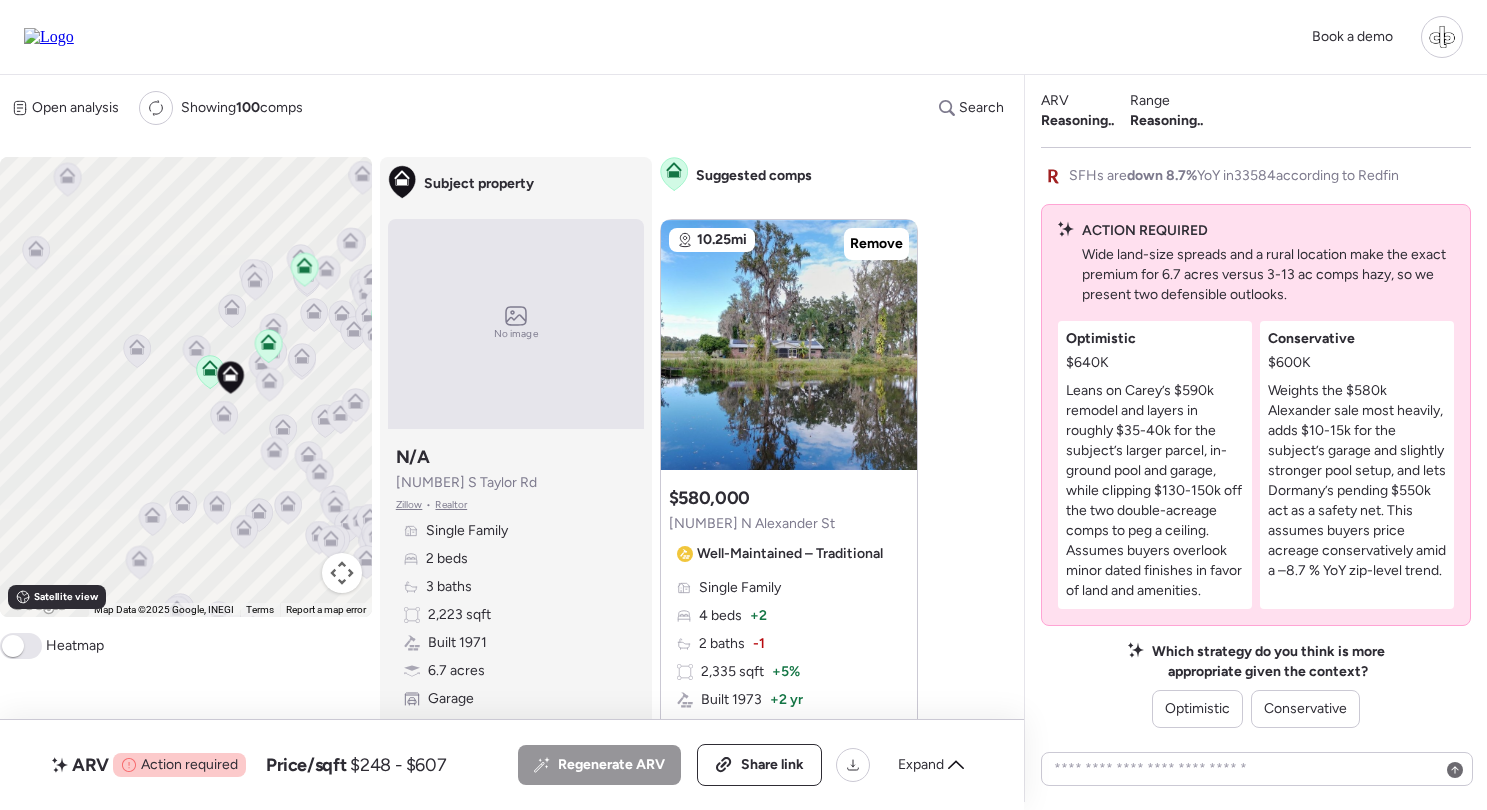 drag, startPoint x: 212, startPoint y: 238, endPoint x: 230, endPoint y: 248, distance: 20.59126 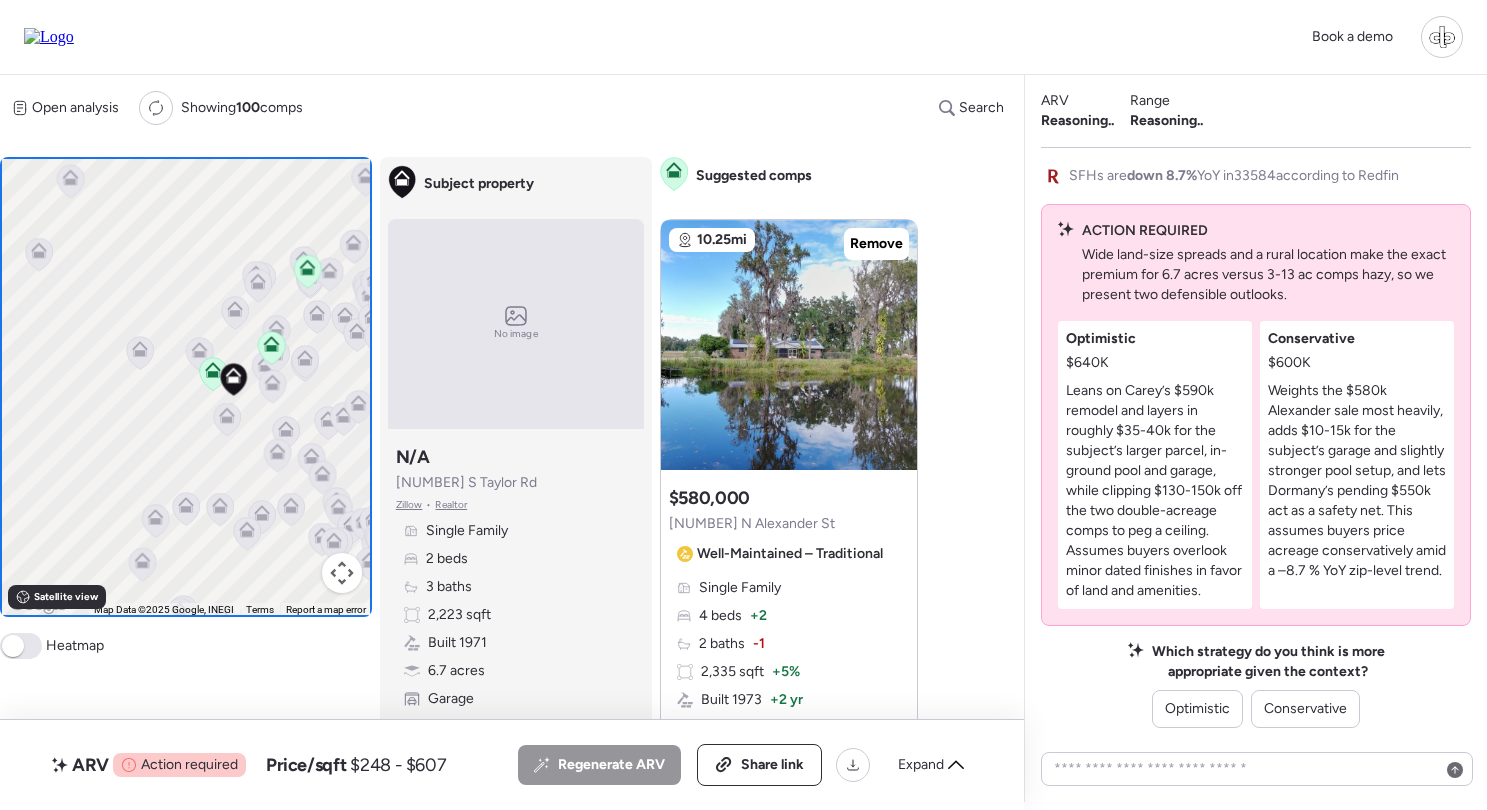 click 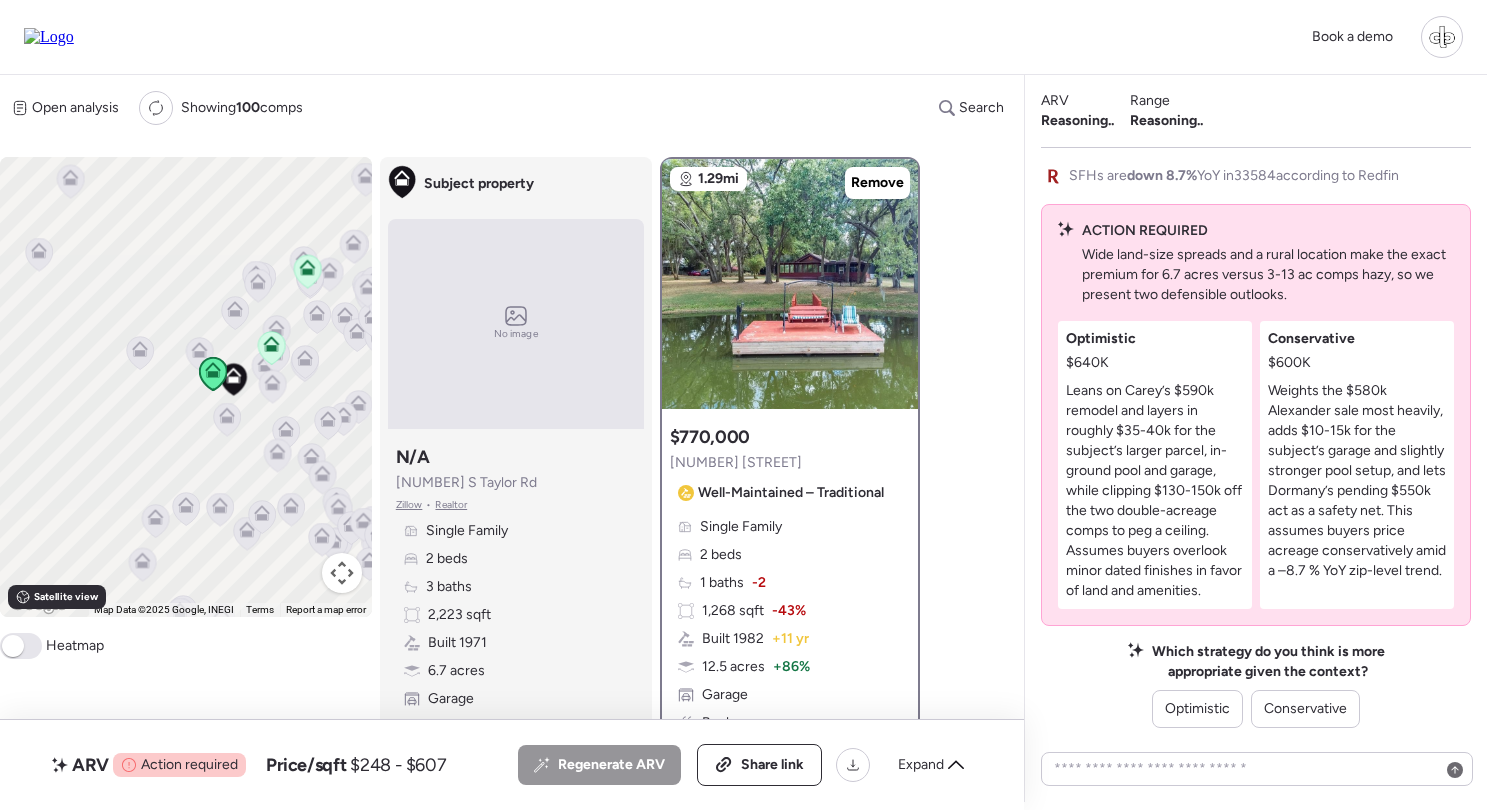 click 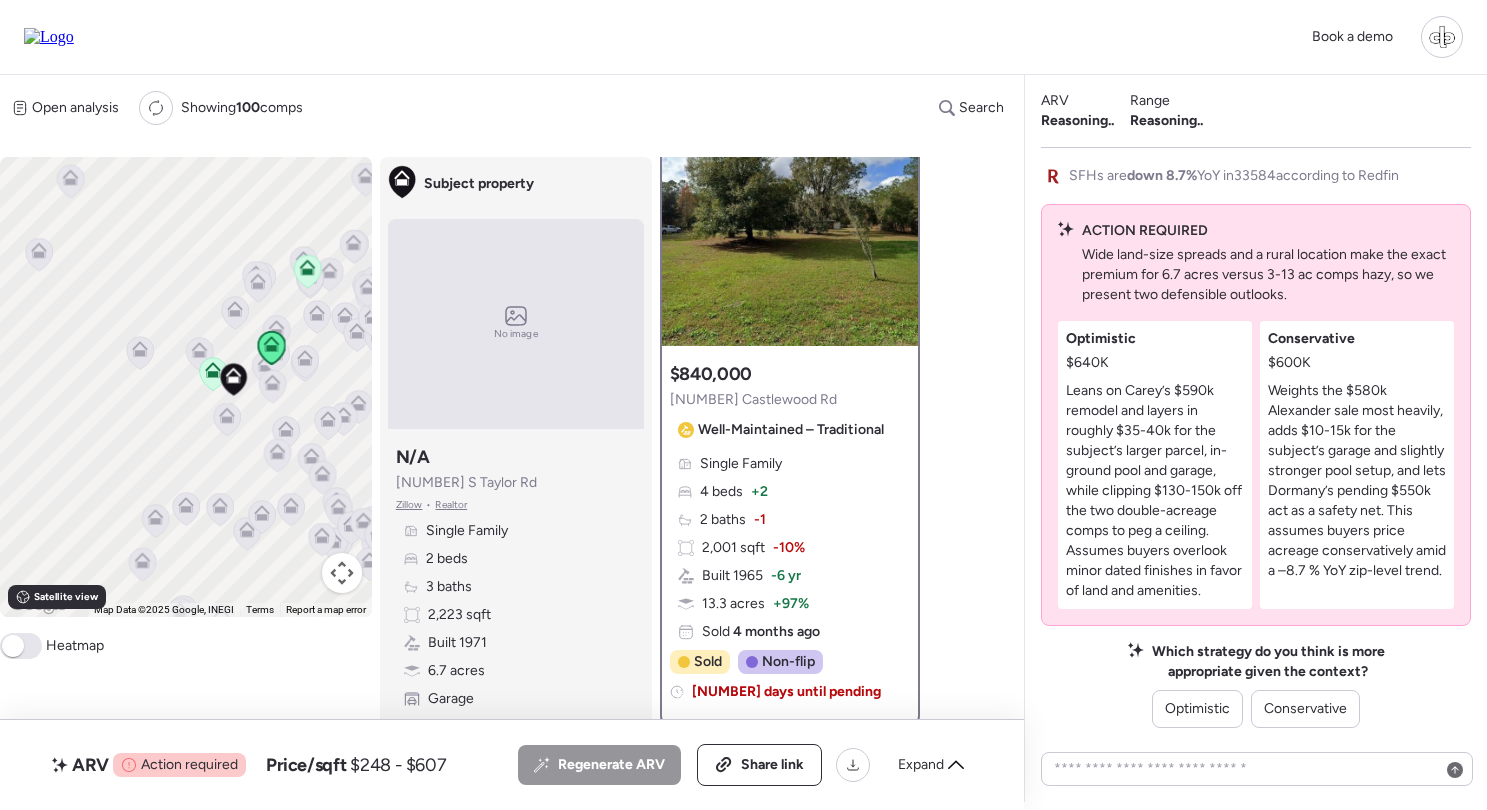 scroll, scrollTop: 64, scrollLeft: 0, axis: vertical 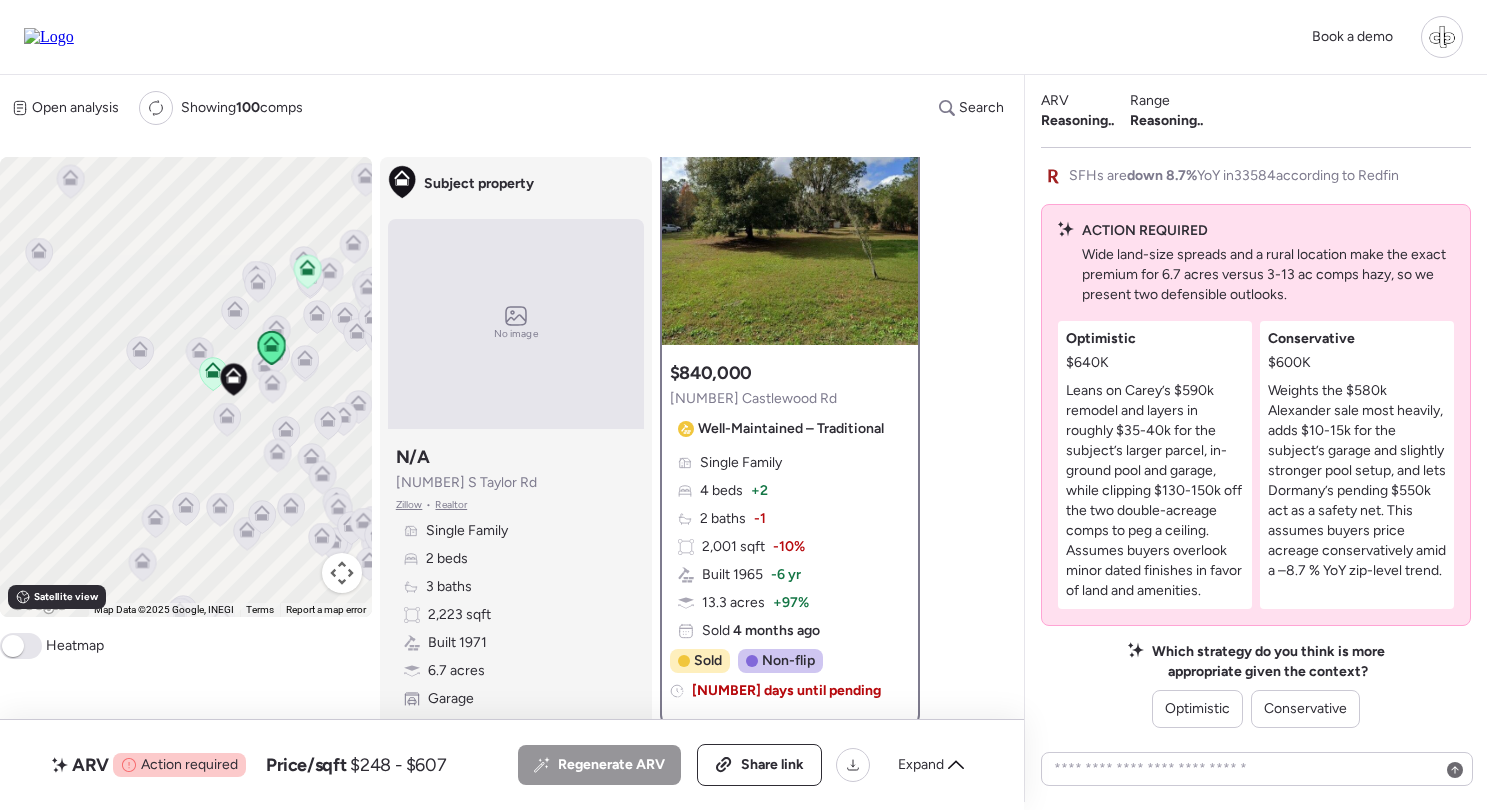 click 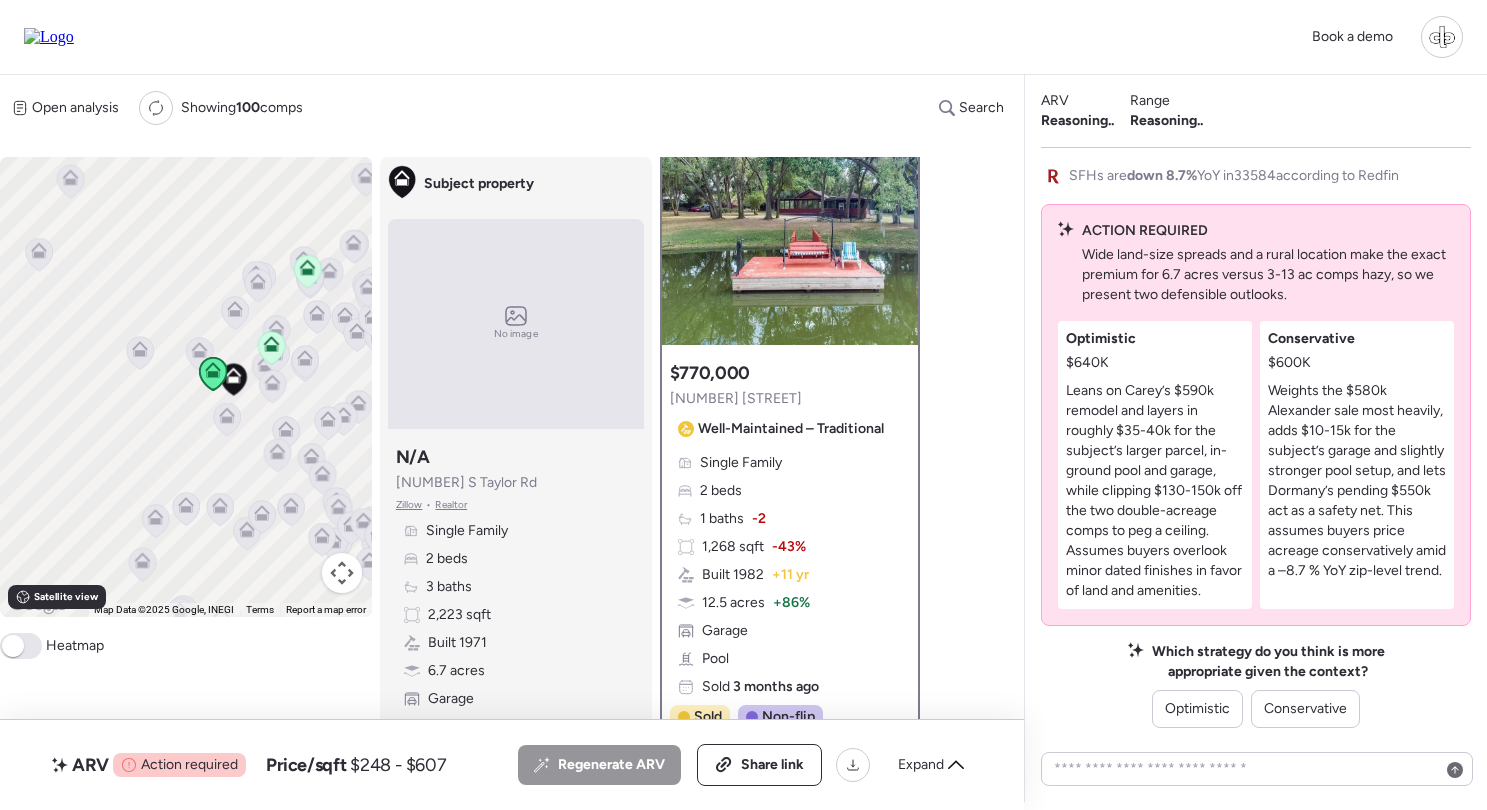 scroll, scrollTop: 0, scrollLeft: 0, axis: both 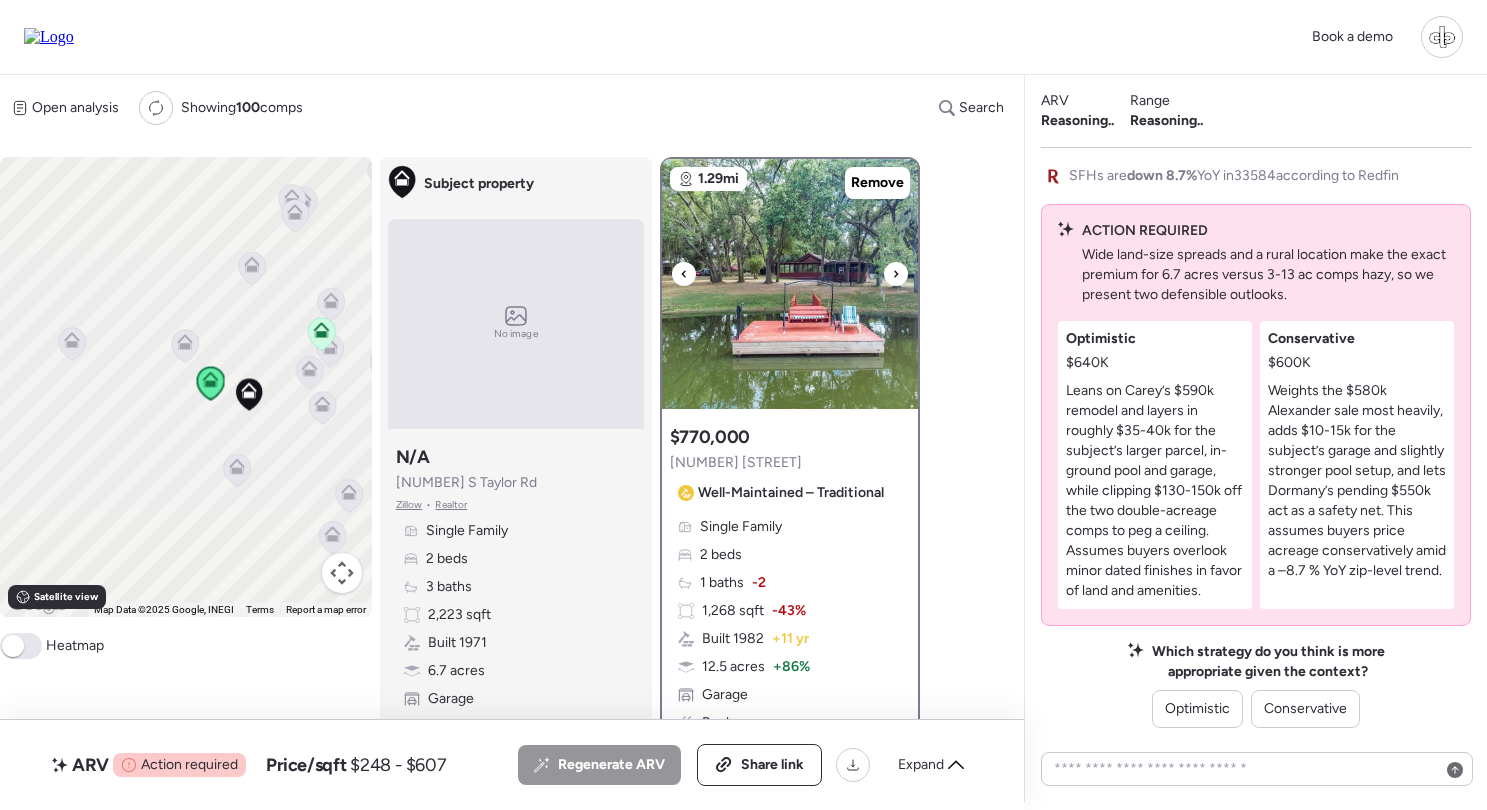 click at bounding box center (790, 284) 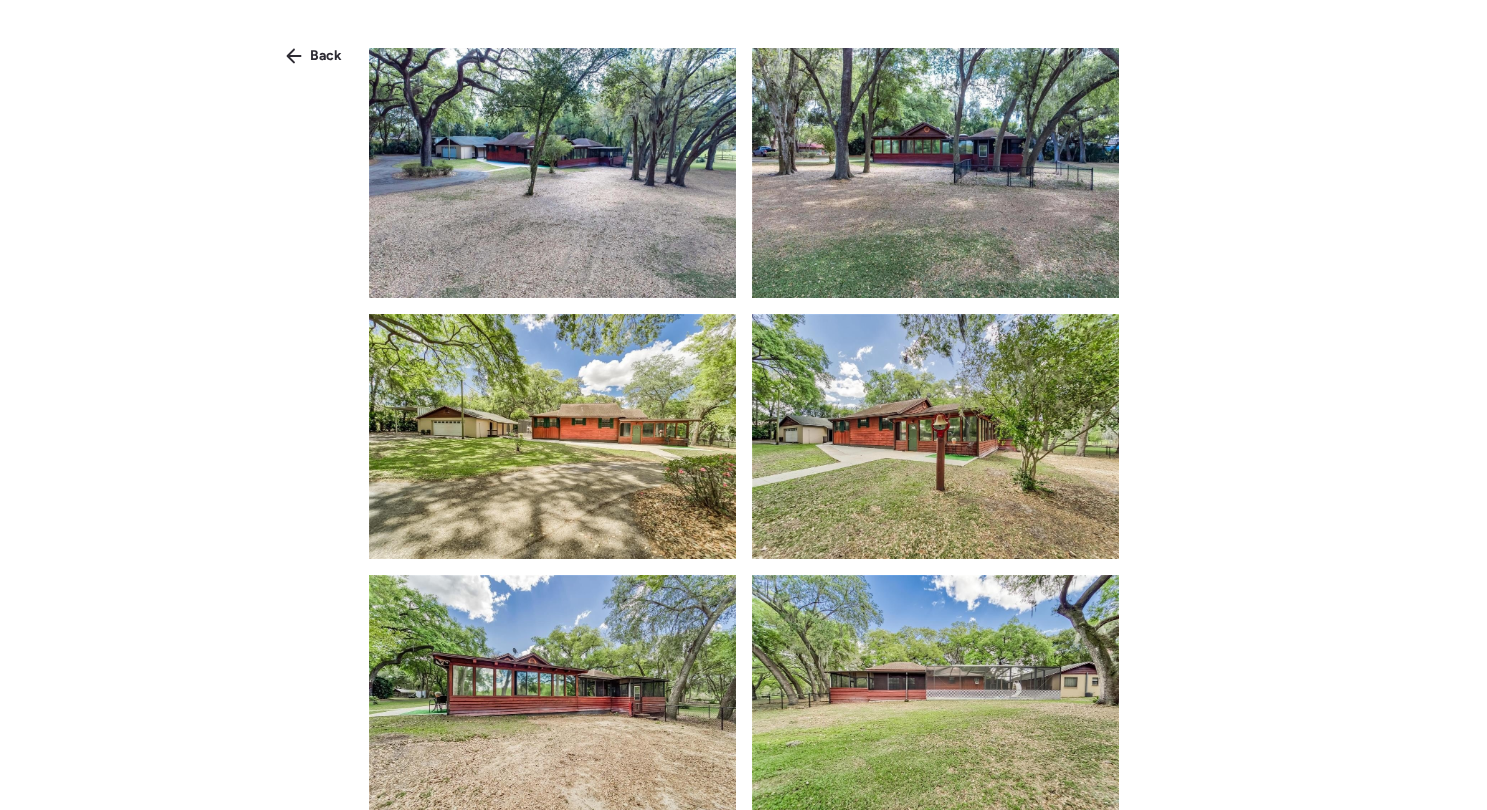 scroll, scrollTop: 2274, scrollLeft: 0, axis: vertical 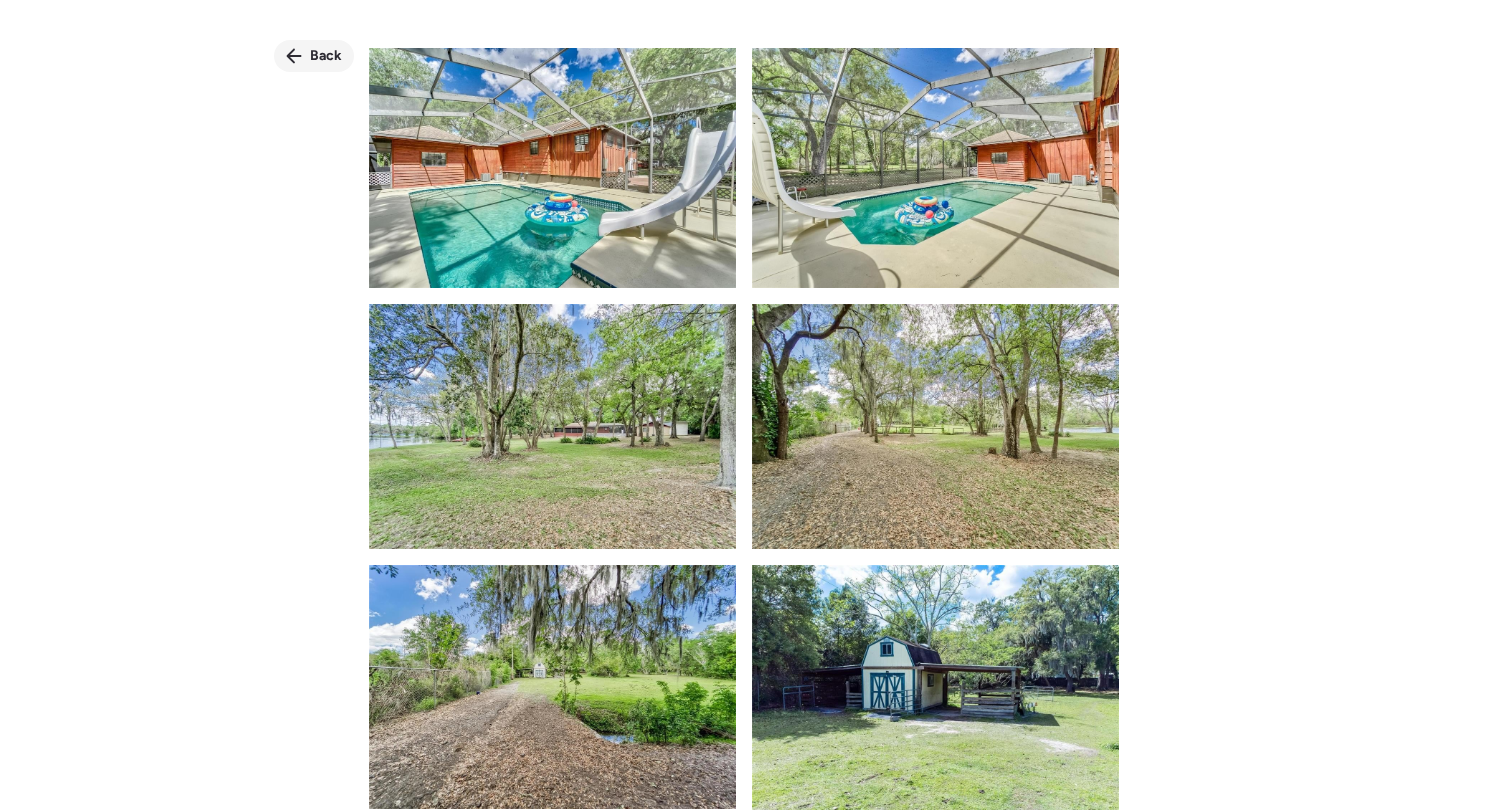 click on "Back" at bounding box center (326, 56) 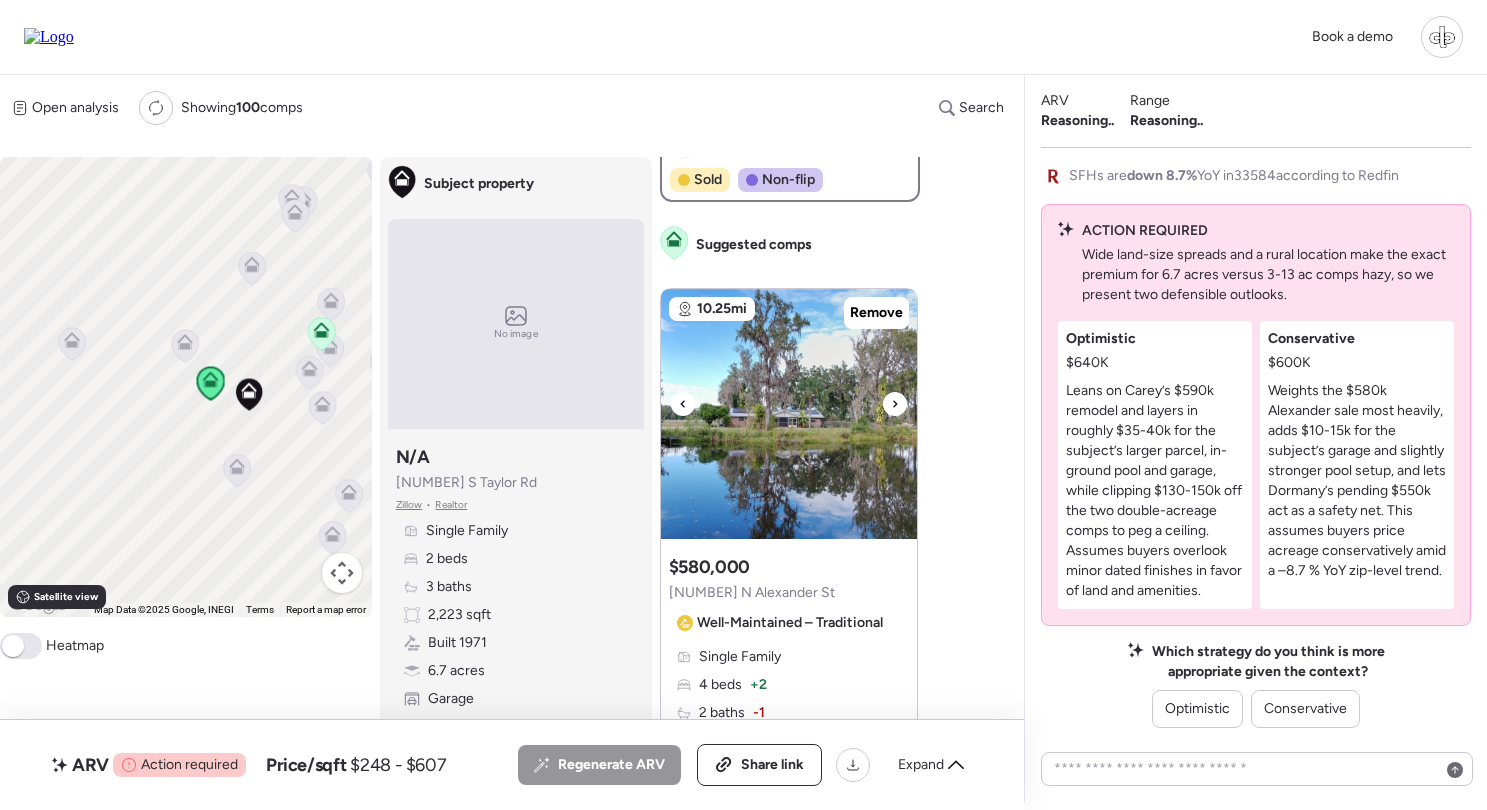 scroll, scrollTop: 1105, scrollLeft: 0, axis: vertical 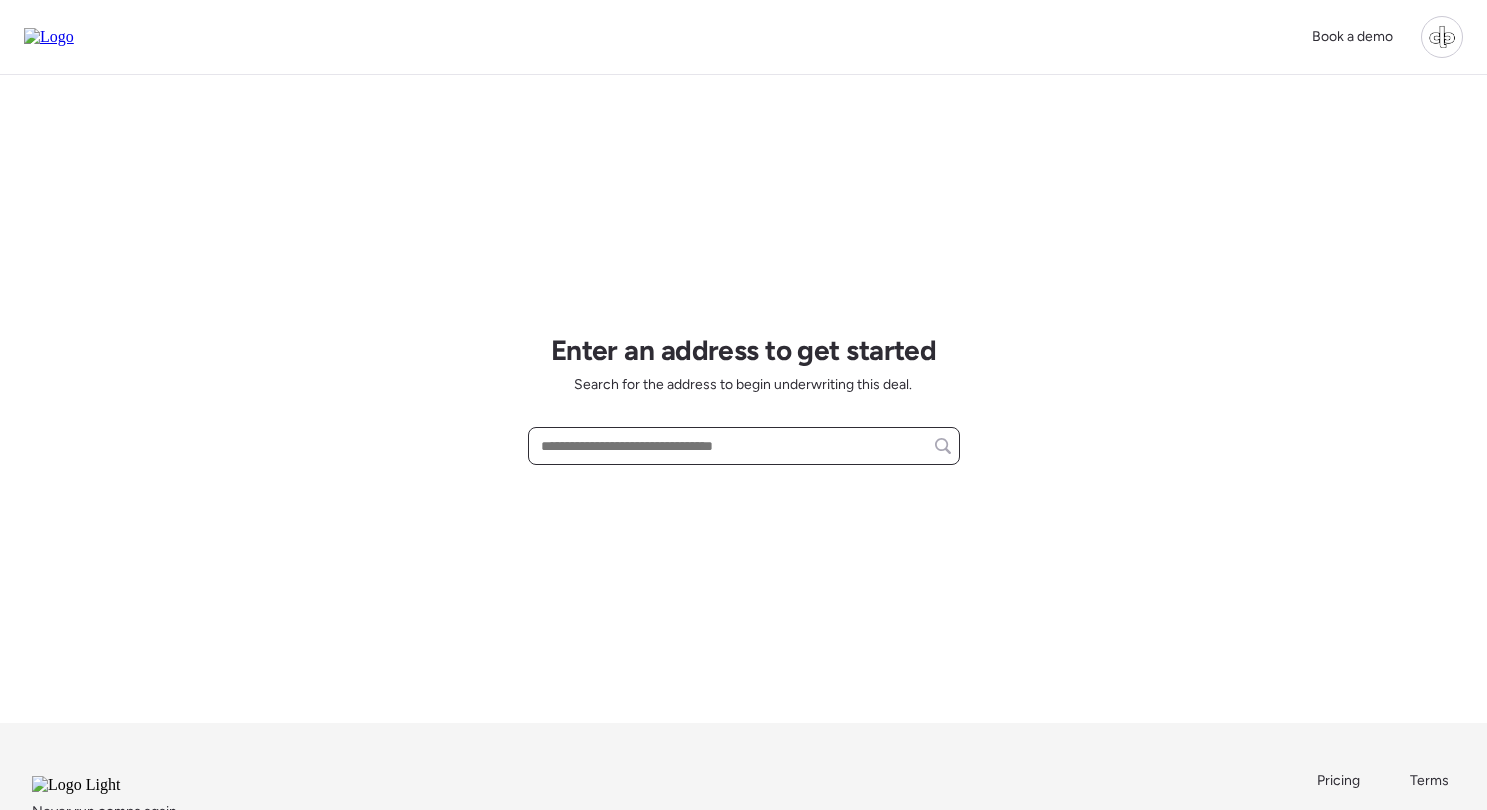 click at bounding box center [744, 446] 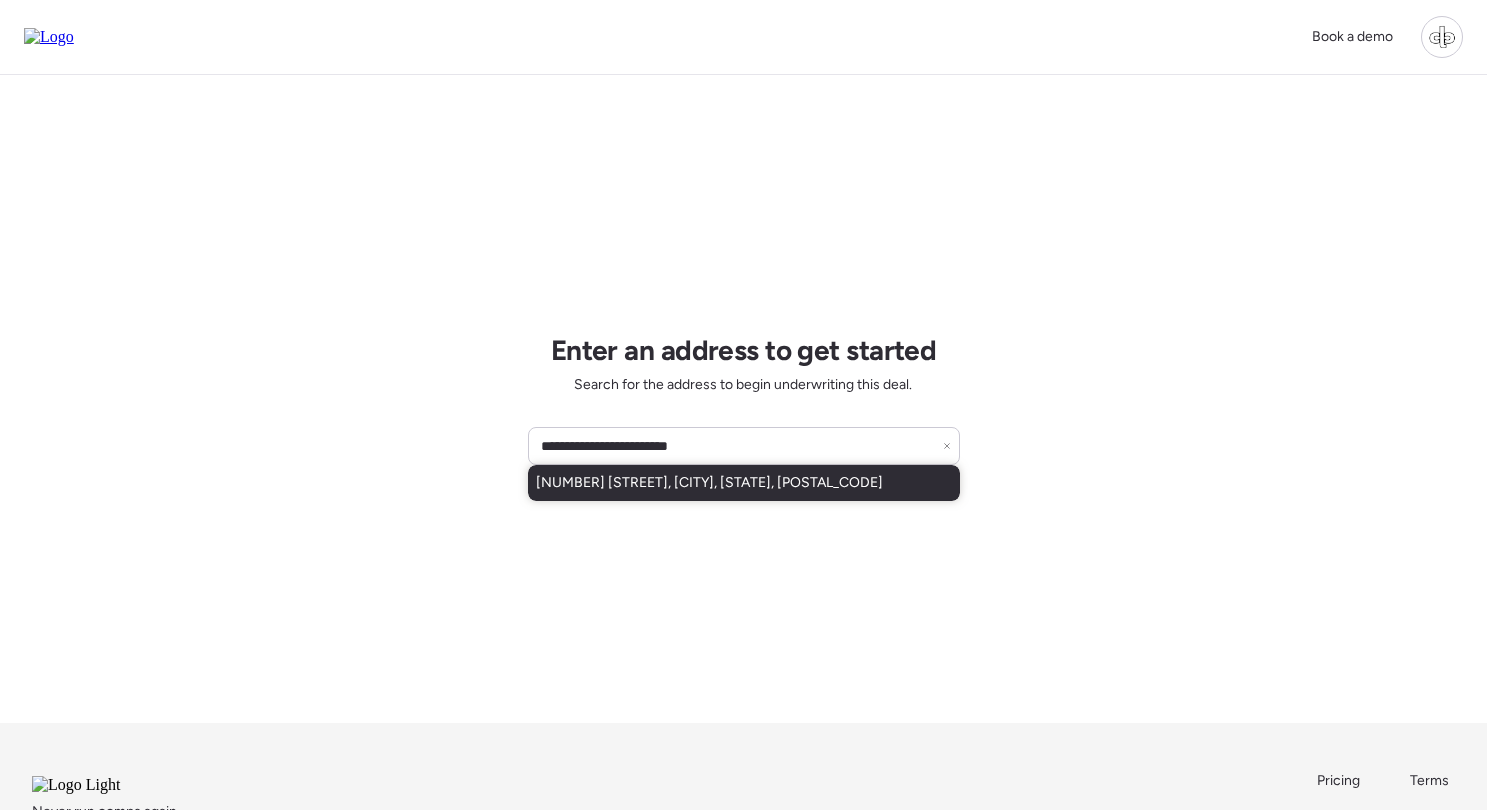 click on "3402 N 45th Pl, Phoenix, AZ, 85018" at bounding box center [709, 483] 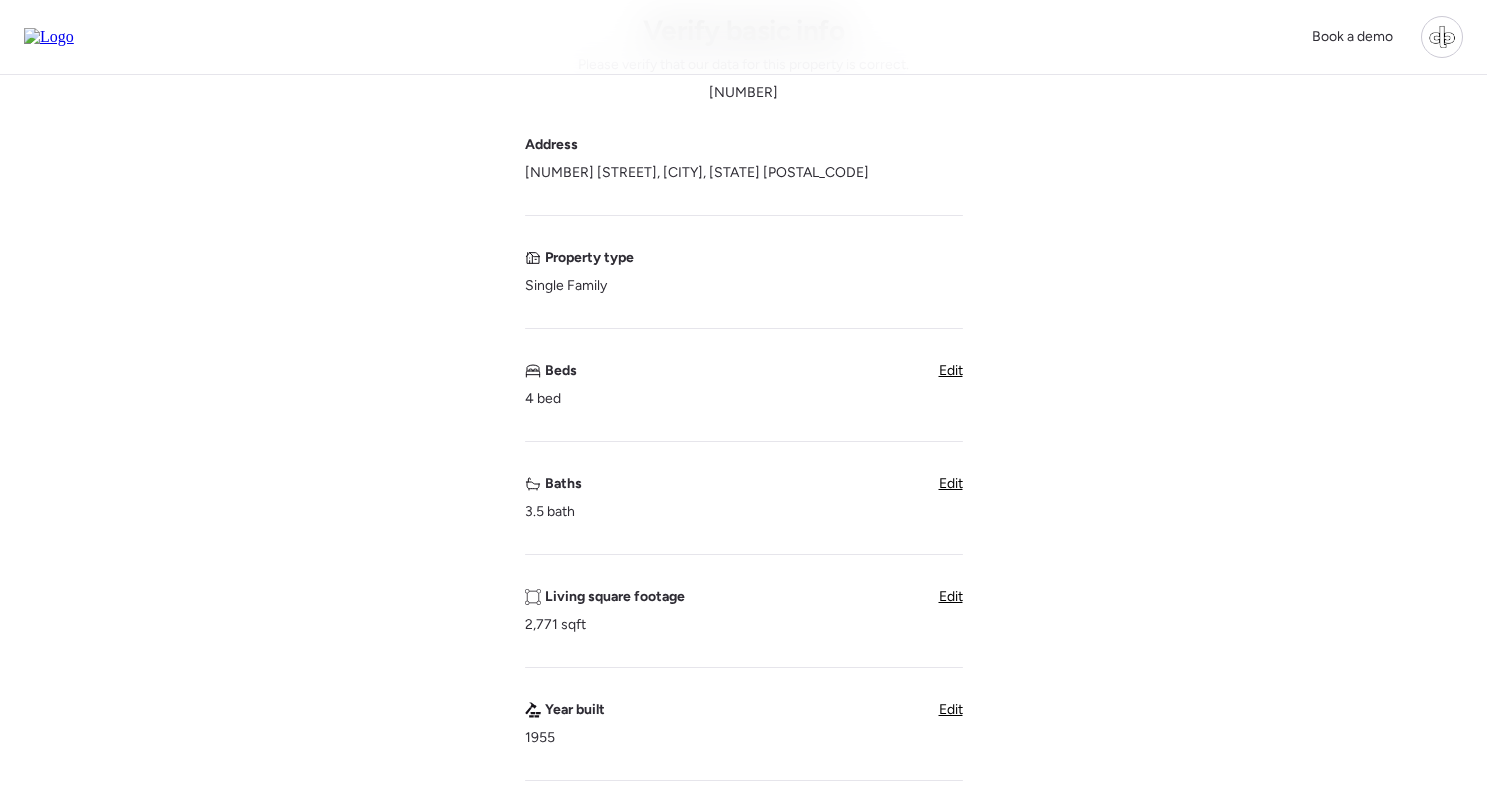 scroll, scrollTop: 188, scrollLeft: 0, axis: vertical 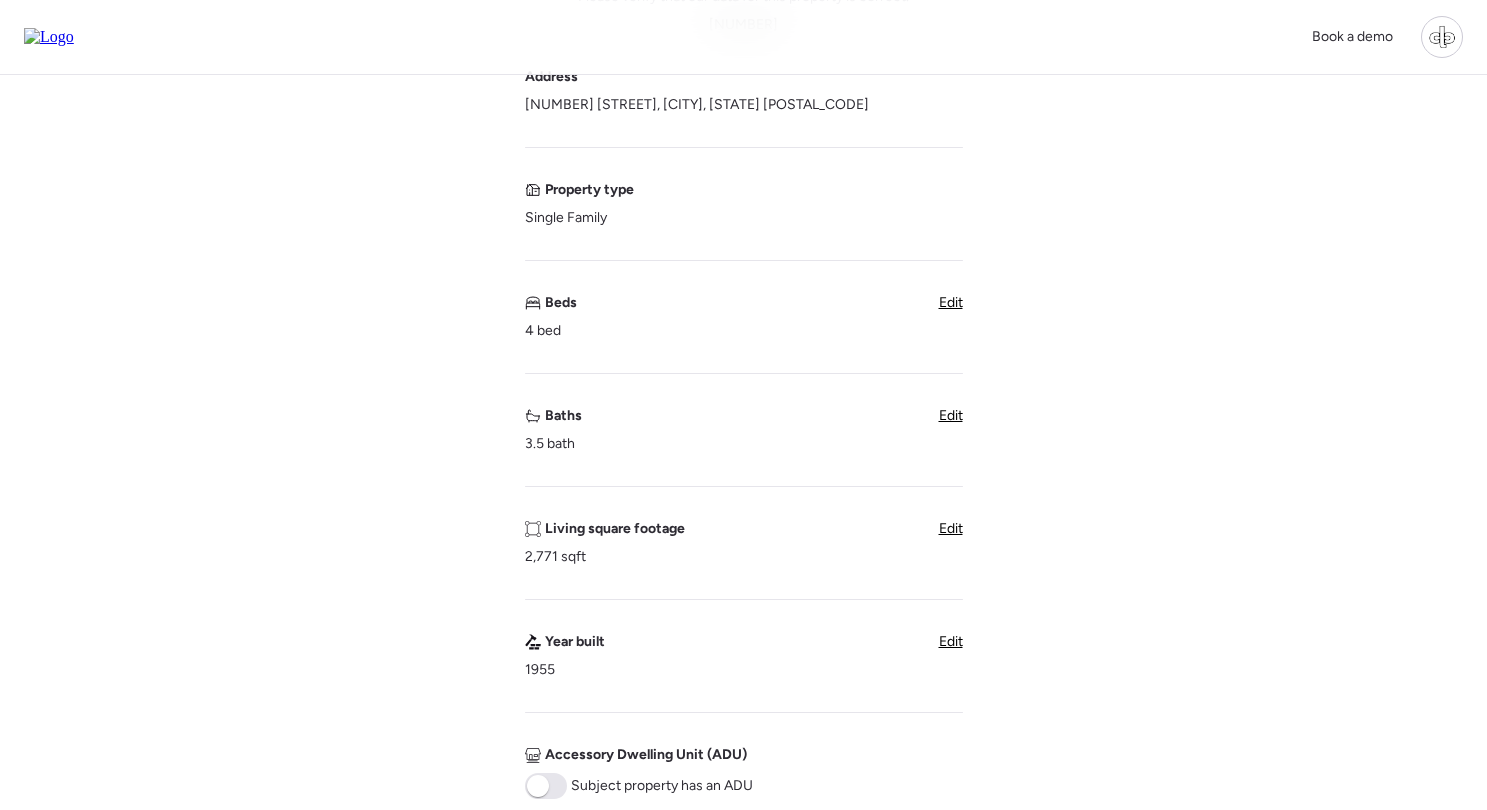 click on "Edit" at bounding box center (951, 415) 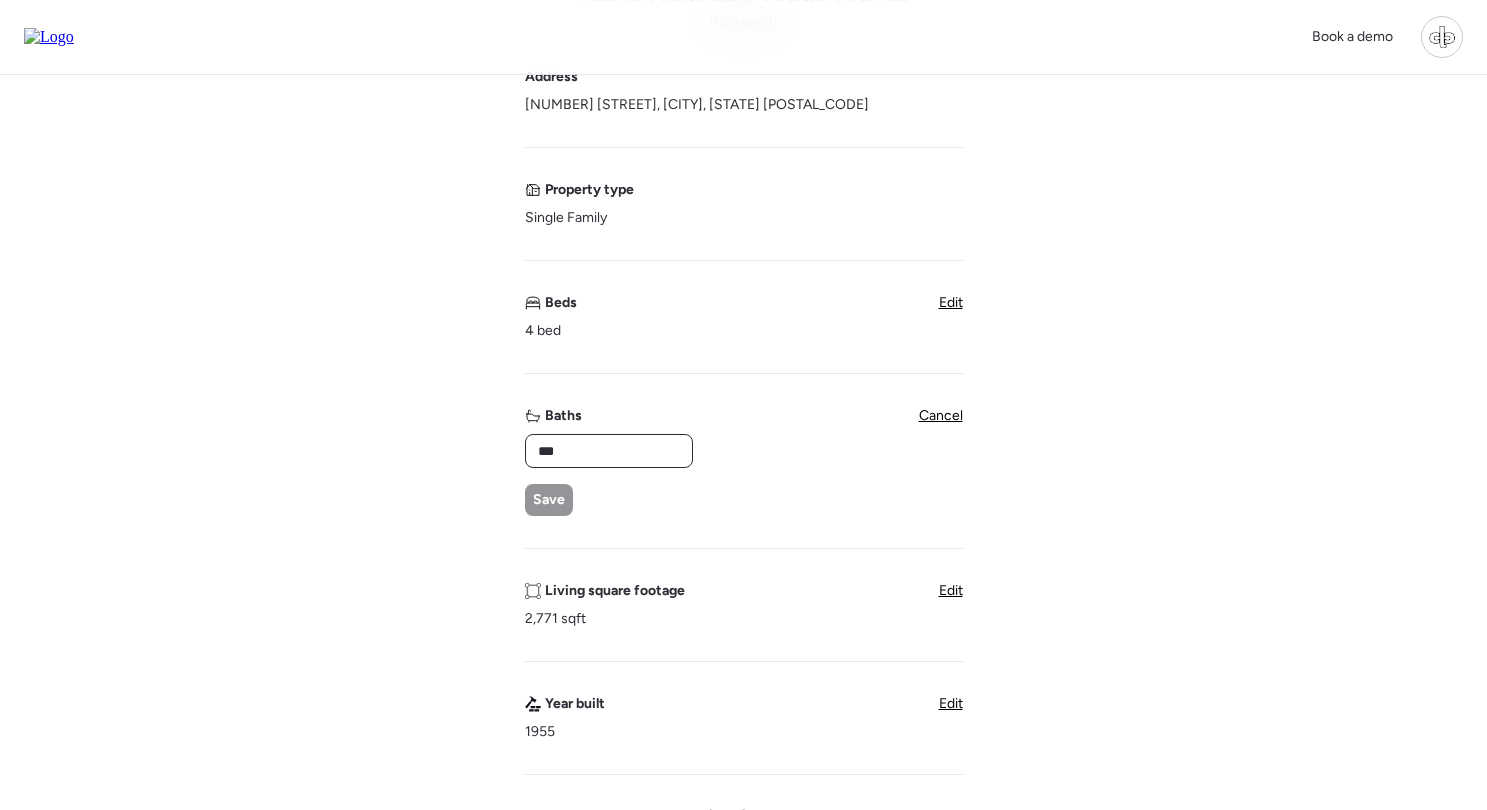 click on "***" at bounding box center (609, 451) 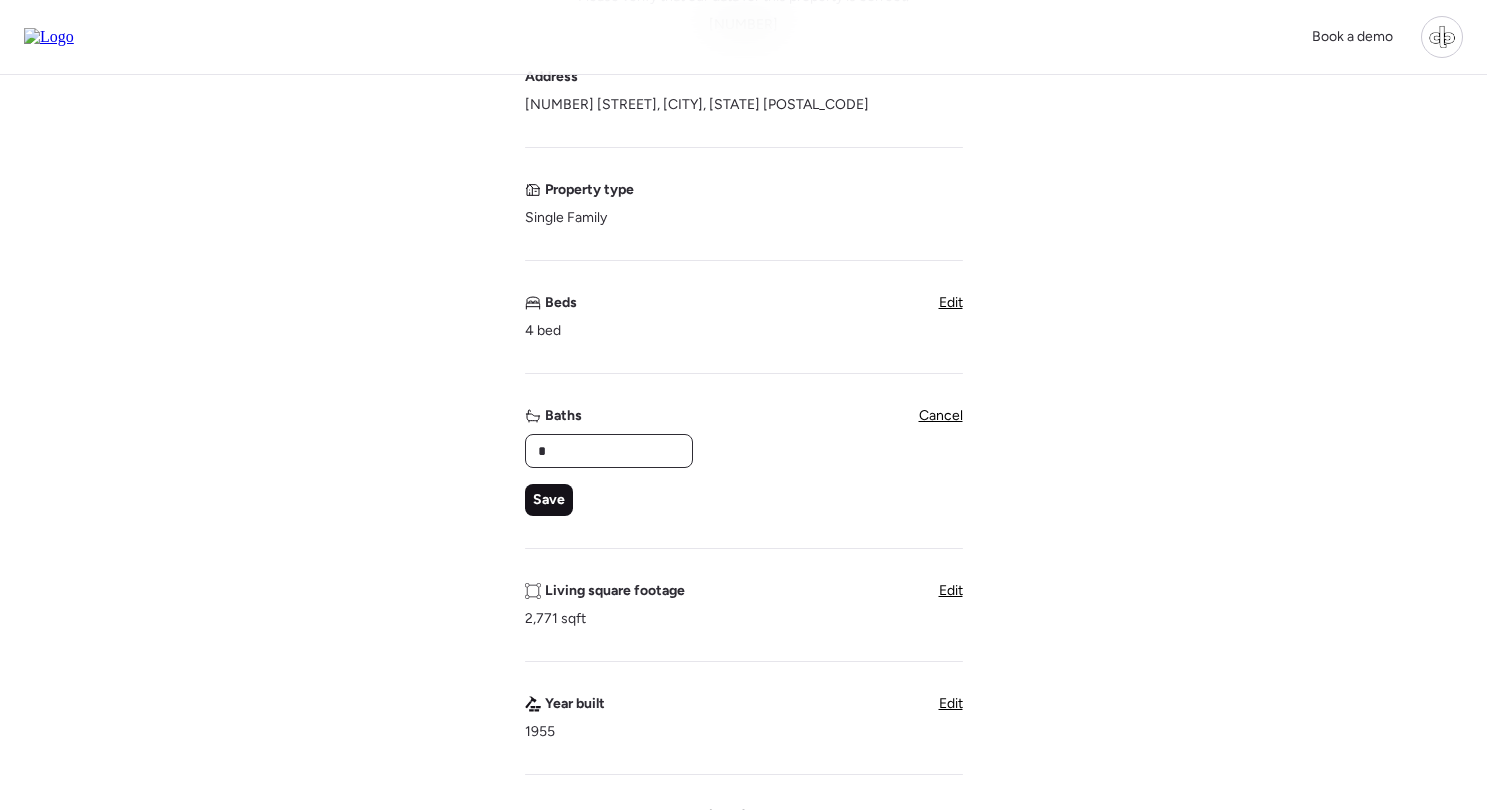 type on "*" 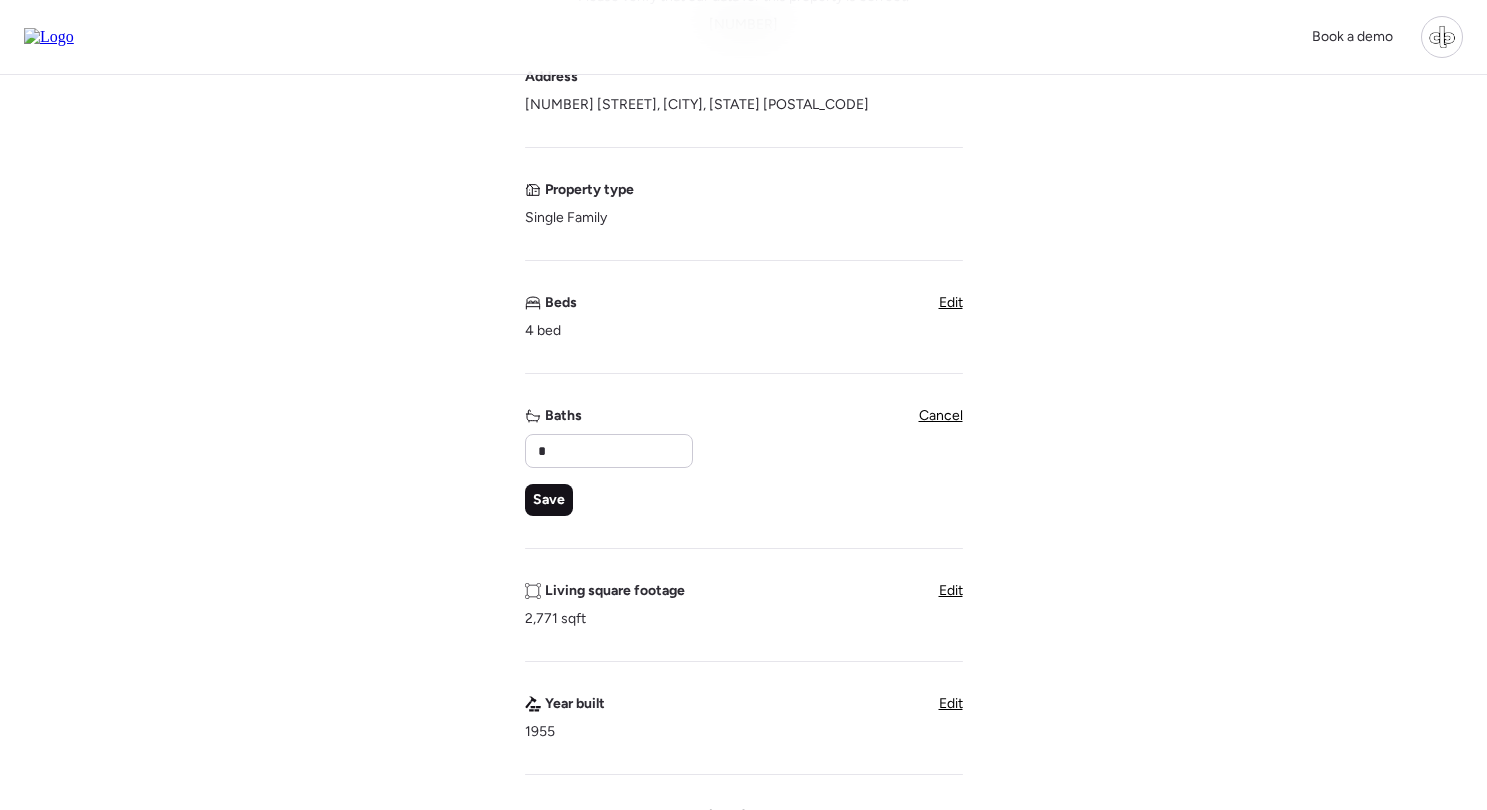 click on "Save" at bounding box center (549, 500) 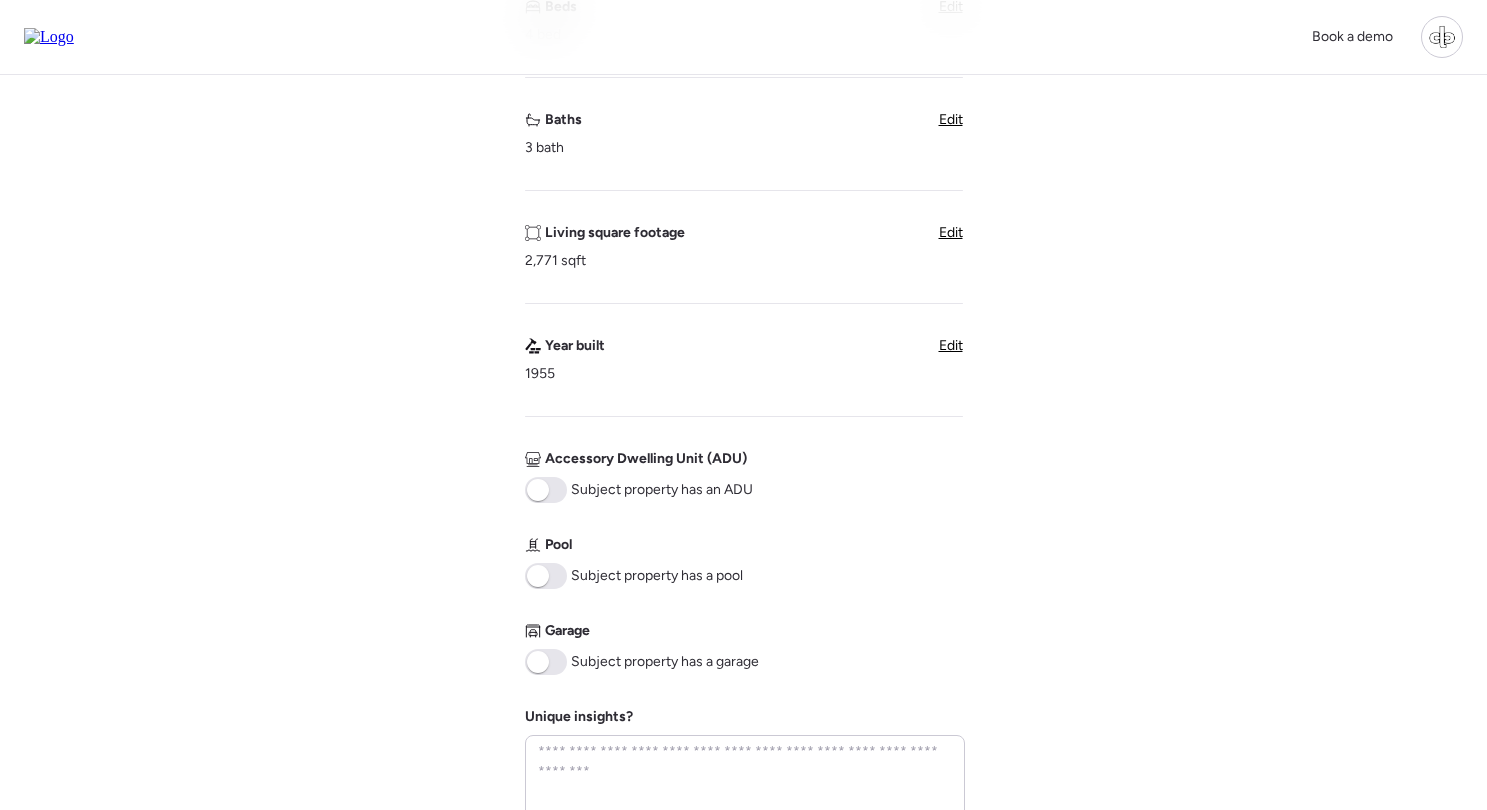 scroll, scrollTop: 513, scrollLeft: 0, axis: vertical 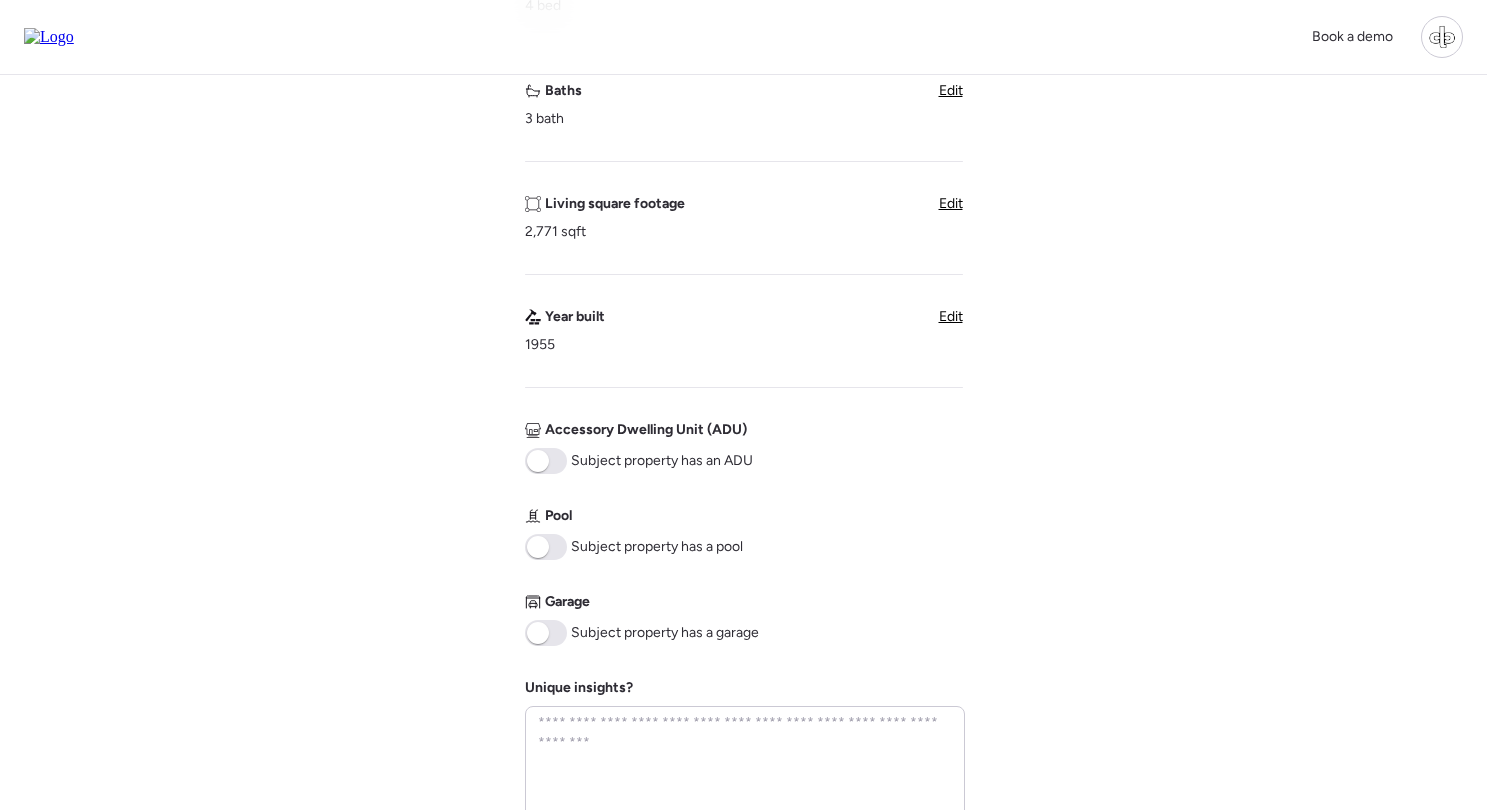 click at bounding box center [546, 633] 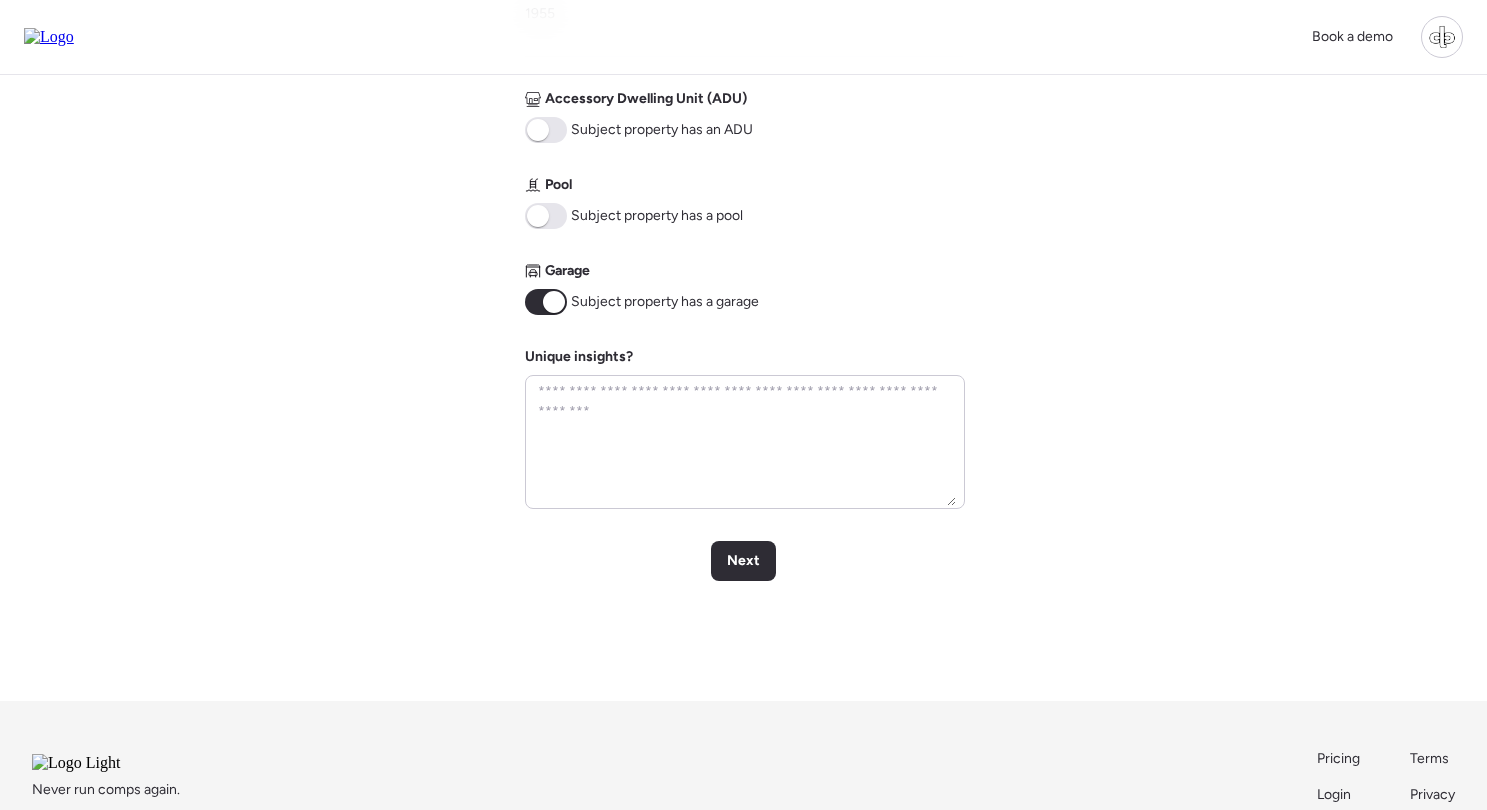 scroll, scrollTop: 982, scrollLeft: 0, axis: vertical 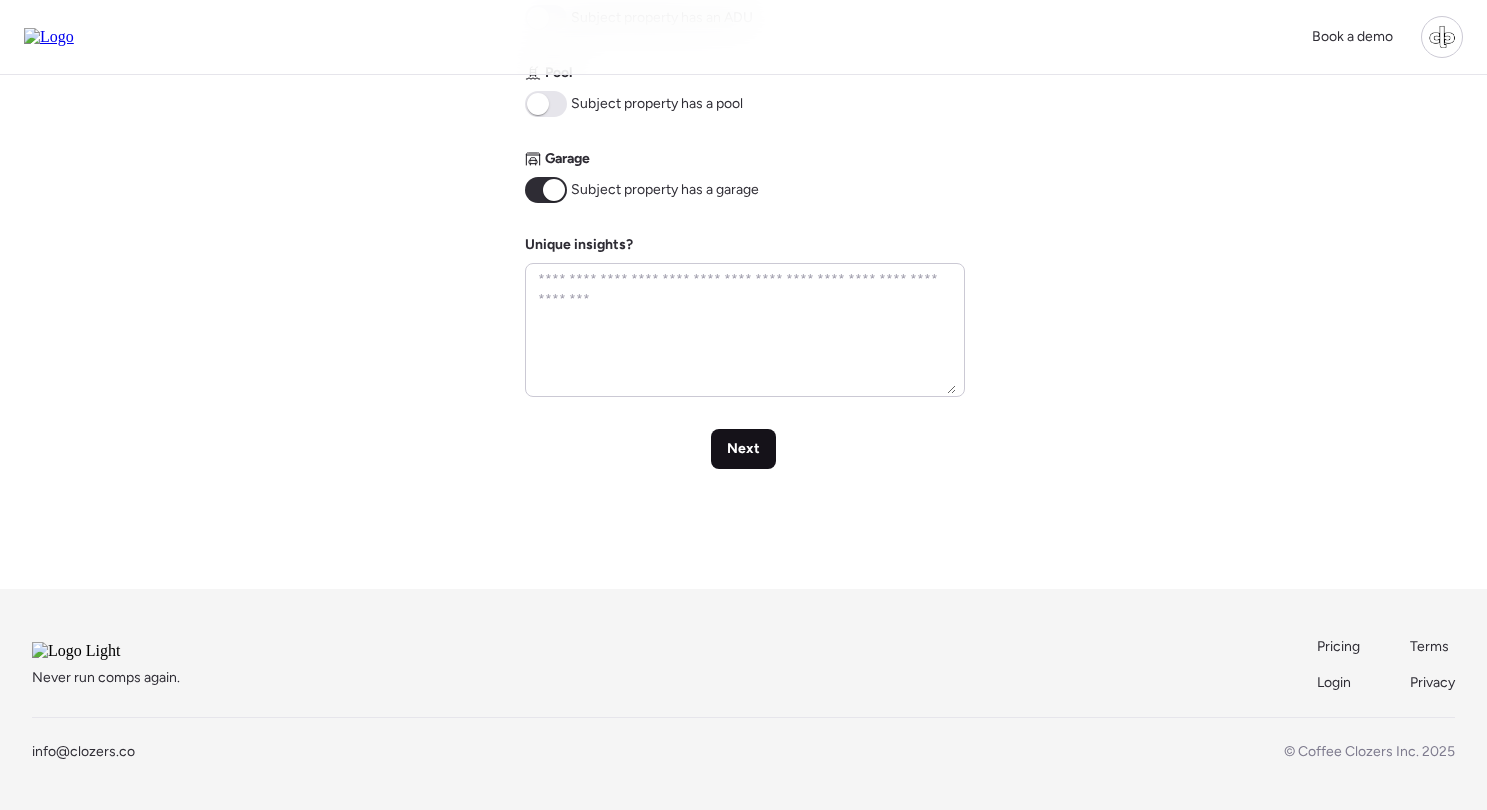 click on "Next" at bounding box center (743, 449) 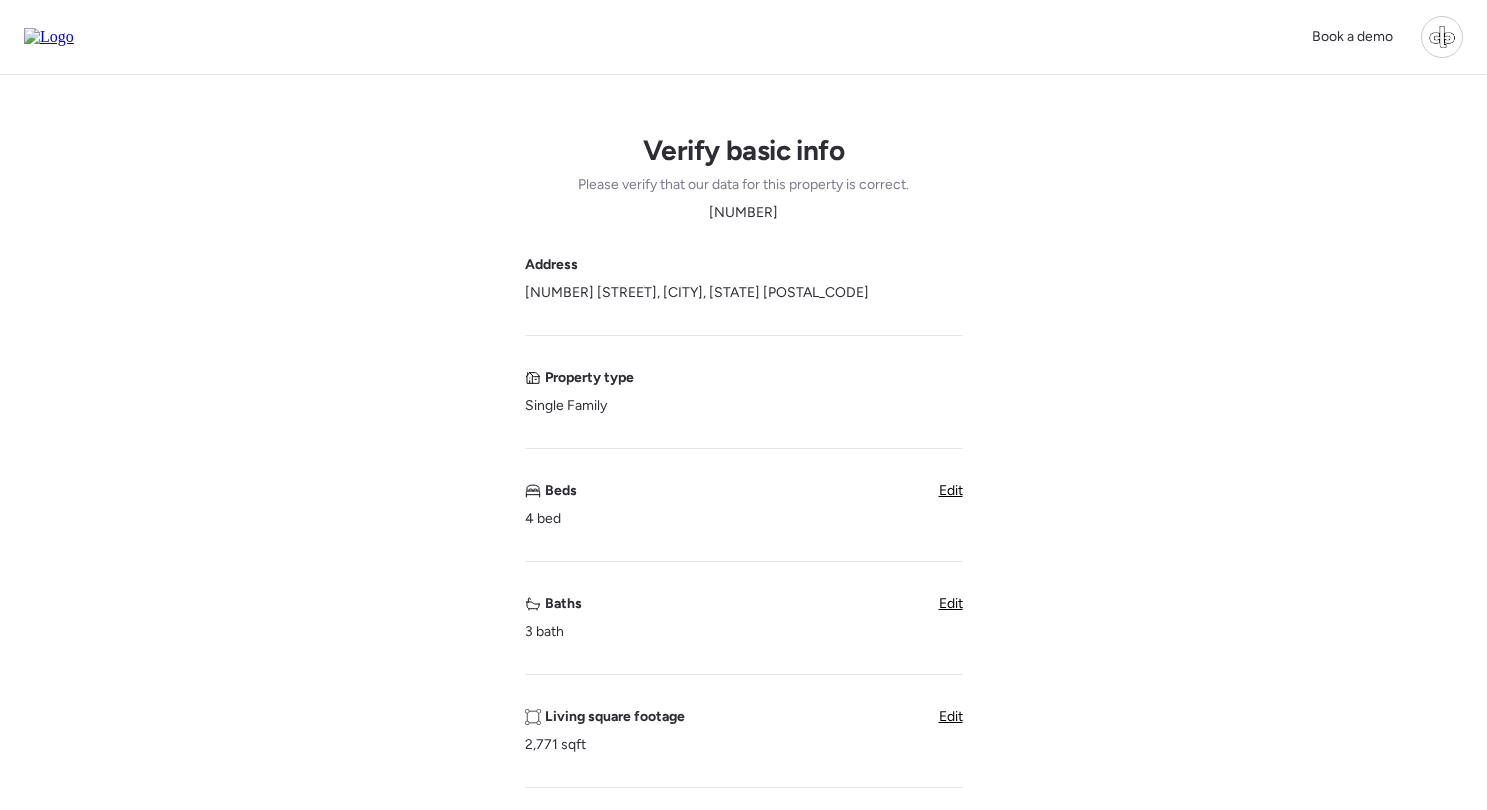 scroll, scrollTop: 0, scrollLeft: 0, axis: both 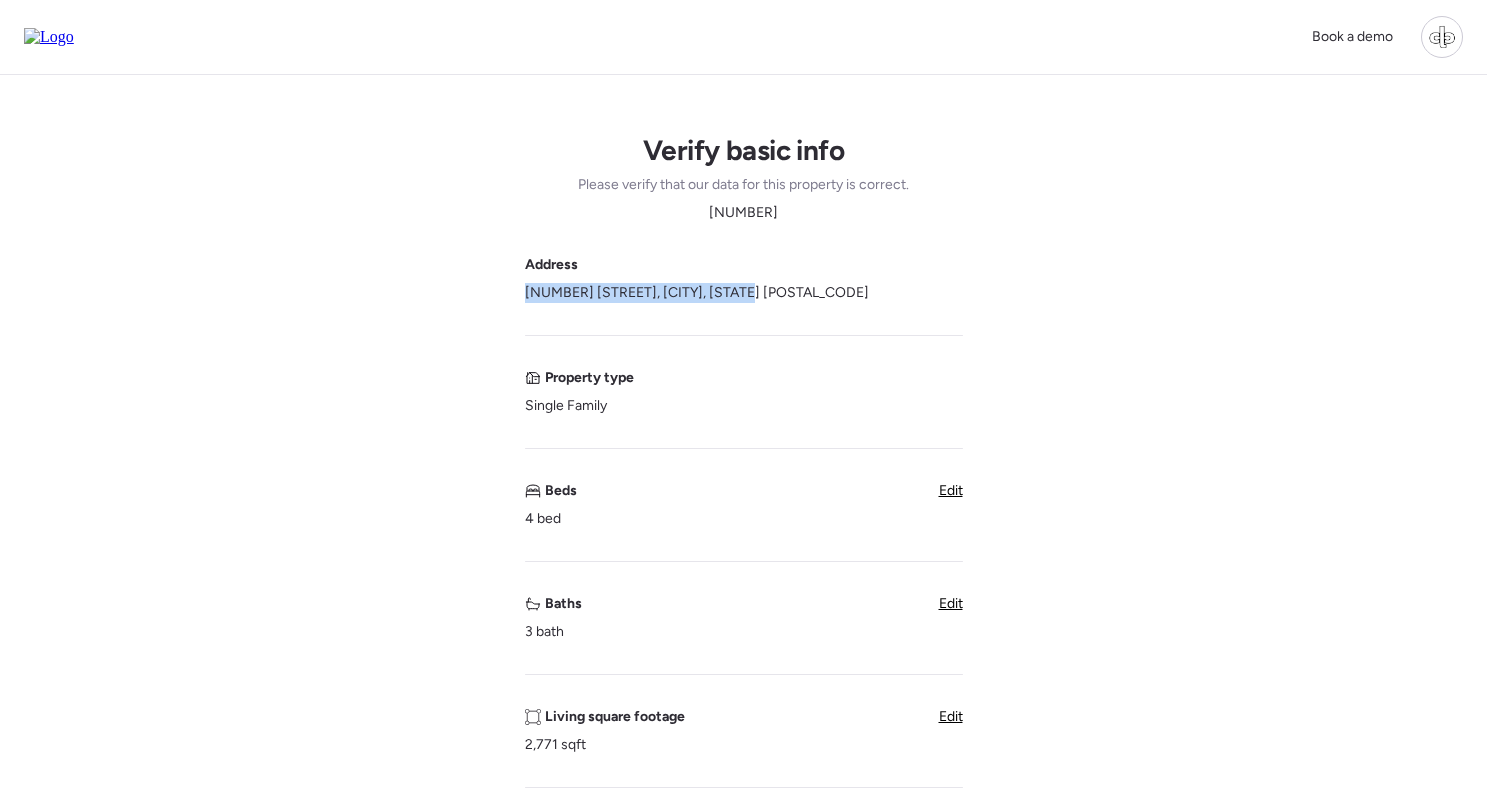 drag, startPoint x: 526, startPoint y: 294, endPoint x: 757, endPoint y: 294, distance: 231 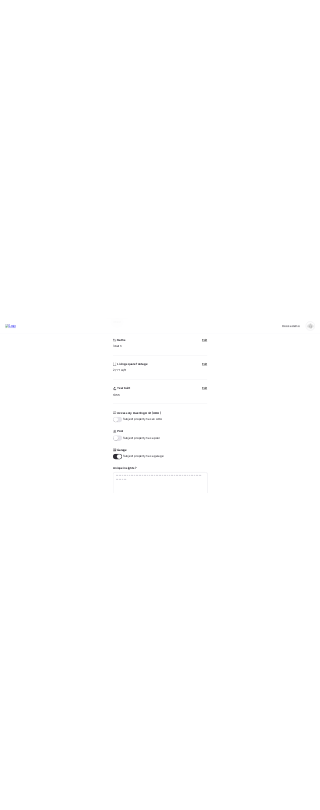 scroll, scrollTop: 538, scrollLeft: 0, axis: vertical 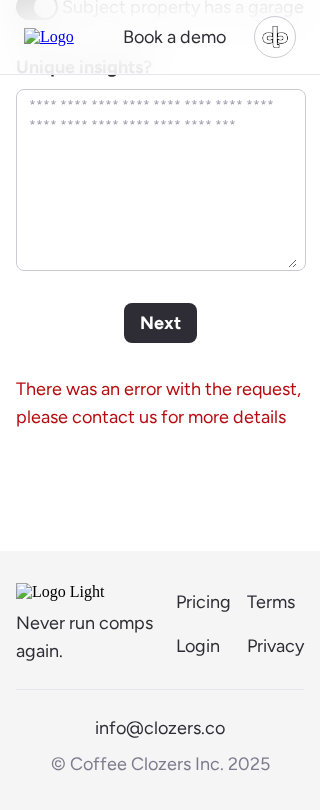 click on "Next" at bounding box center [160, 323] 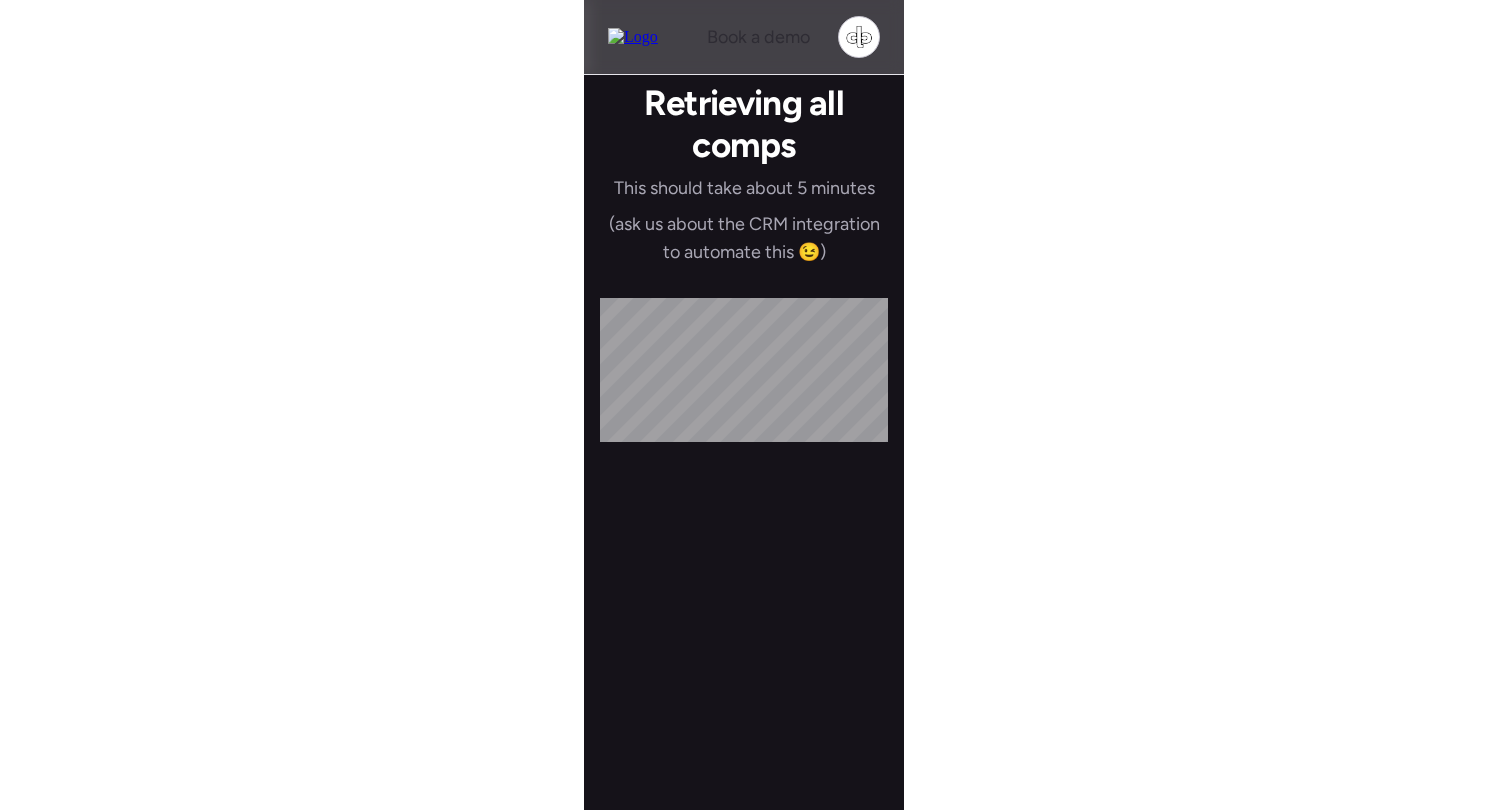 scroll, scrollTop: 0, scrollLeft: 0, axis: both 